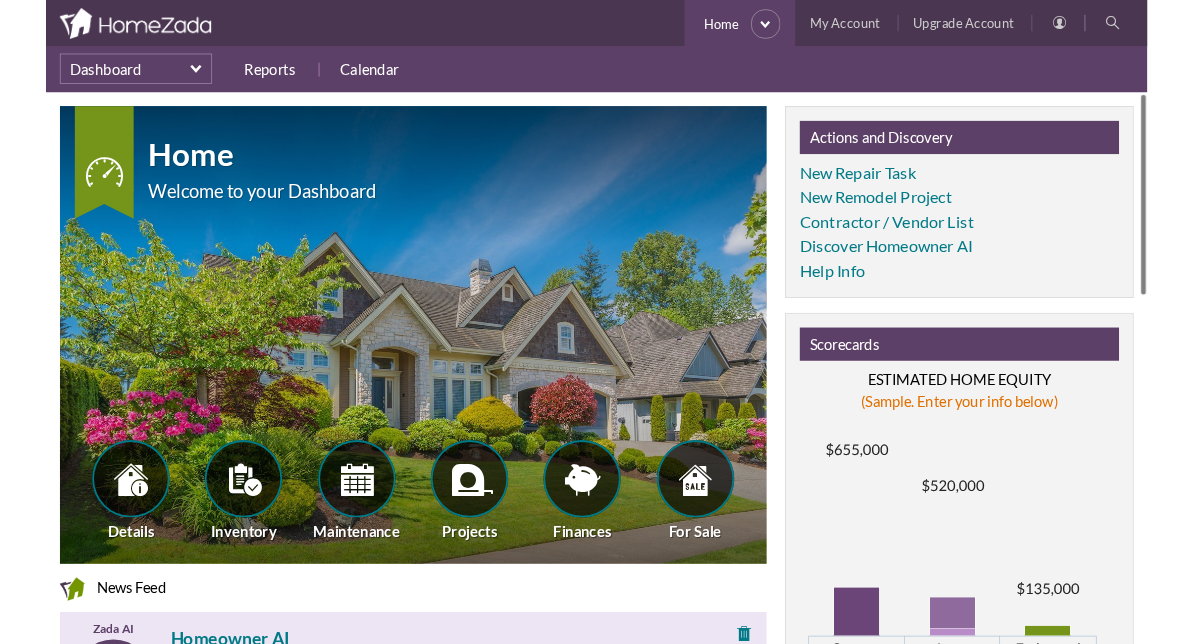scroll, scrollTop: 0, scrollLeft: 0, axis: both 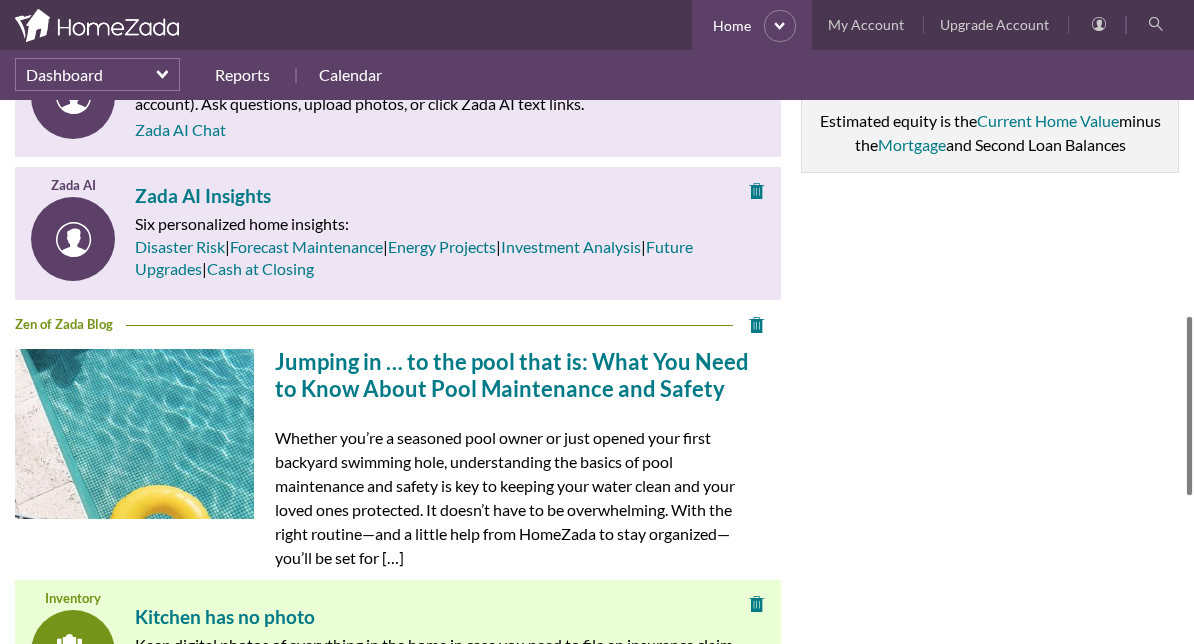 click on "Jumping in … to the pool that is: What You Need to Know About Pool Maintenance and Safety" at bounding box center (512, 374) 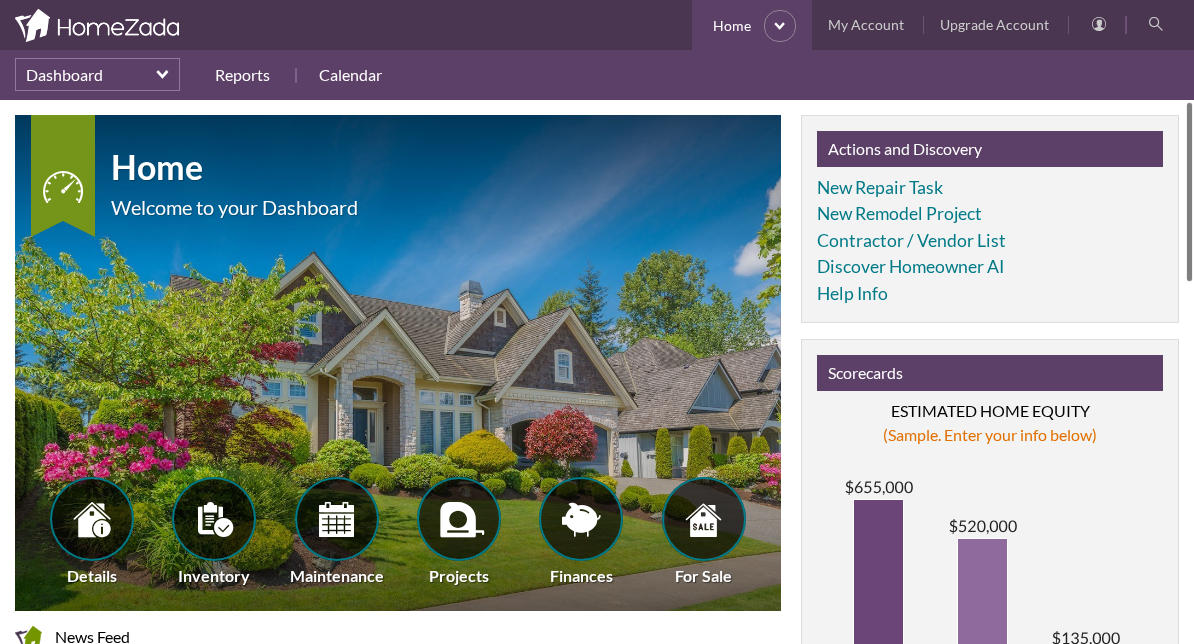 click on "My Account" at bounding box center [866, 25] 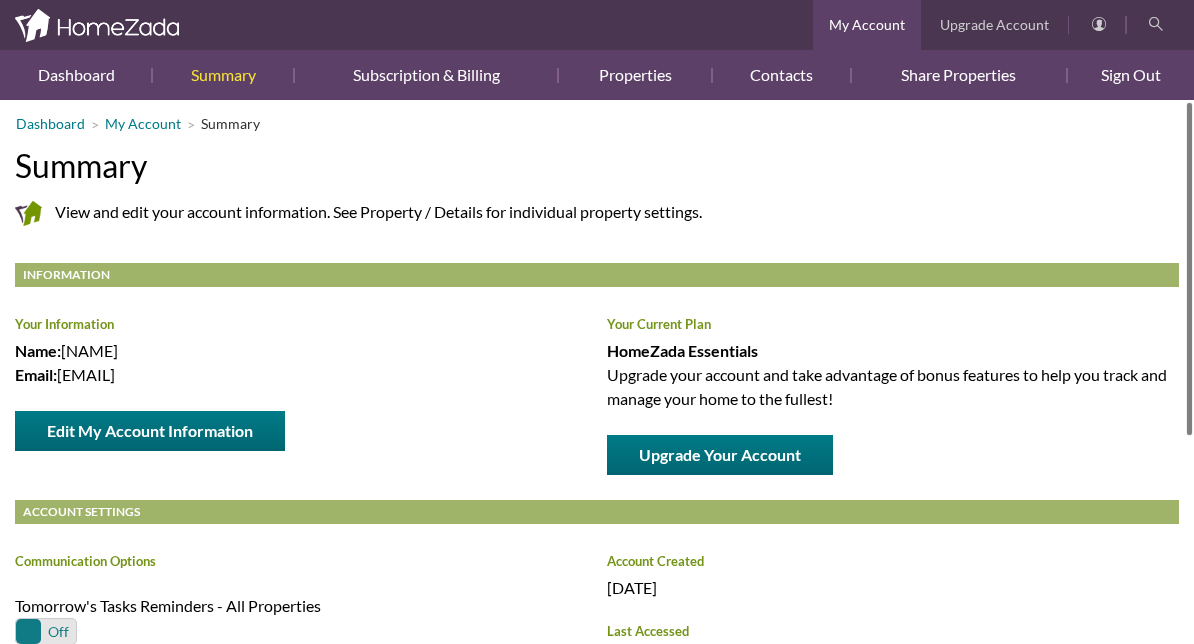 scroll, scrollTop: 0, scrollLeft: 0, axis: both 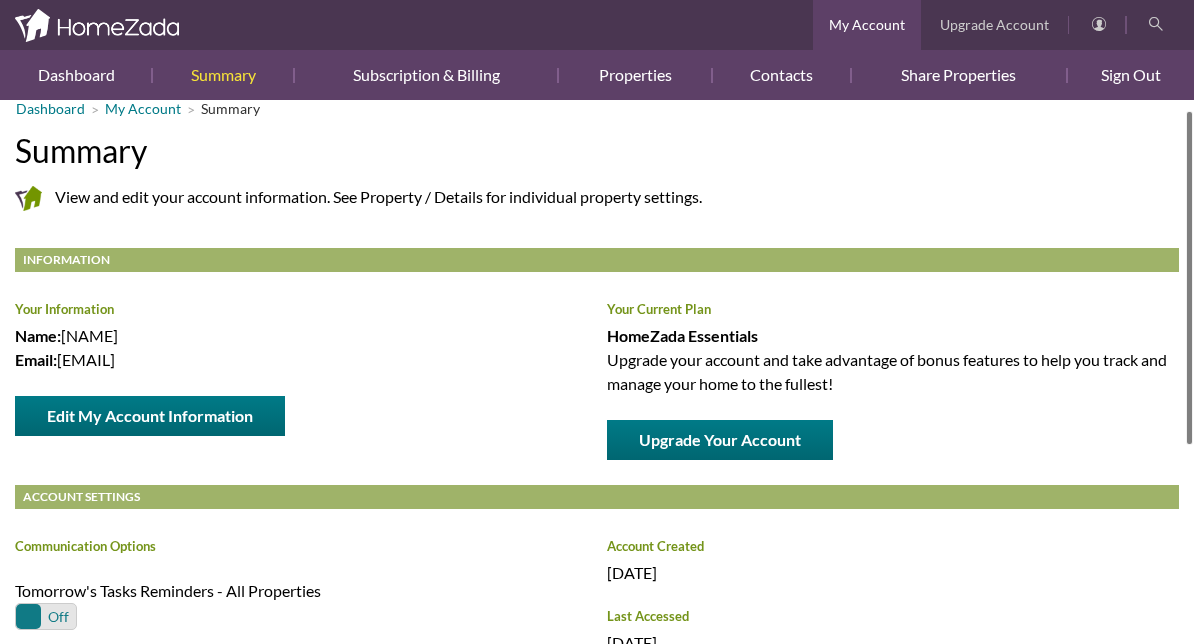 click on "Summary
View and edit your account information. See Property / Details for individual property settings.
Information
Your Information
Name:  [NAME]
Email:  [EMAIL]
Edit My Account Information
Your Current Plan
HomeZada Essentials
Upgrade your account and take advantage of bonus features to help you track and manage your home to the fullest!
Upgrade Your Account
Account Settings
Communication Options
Tomorrow's Tasks Reminders - All Properties
Monthly Statement Emails - All Properties
Weather Alerts - All Properties
Notification Settings for this Device
Subscribe to Notifications" at bounding box center (597, 511) 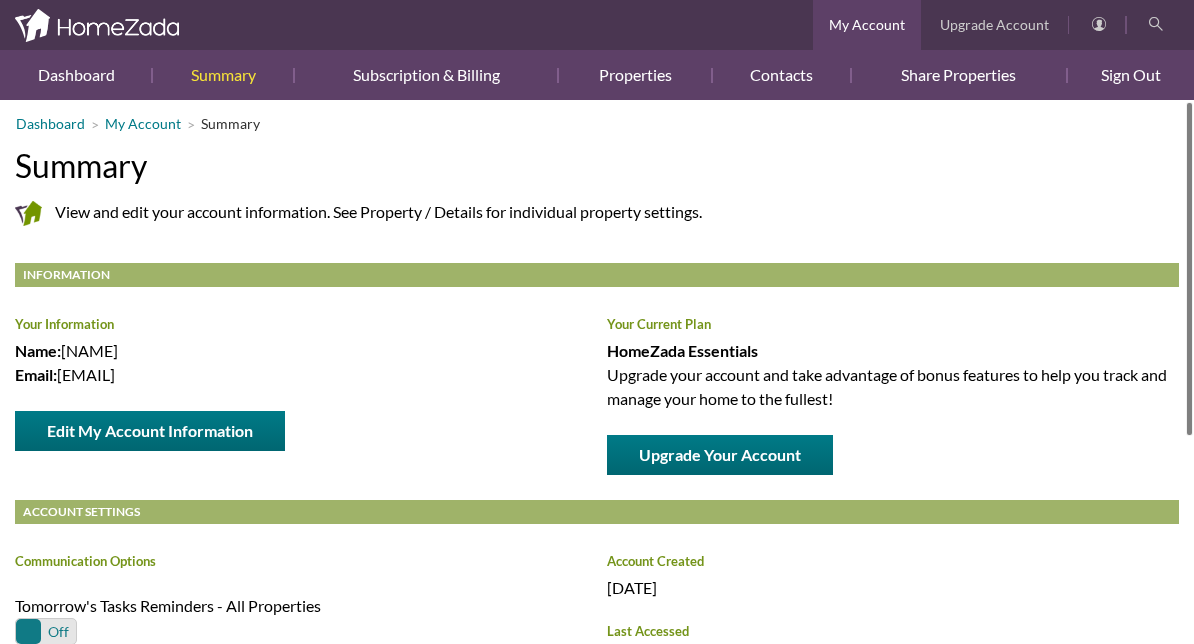 click on "Dashboard" at bounding box center (83, 75) 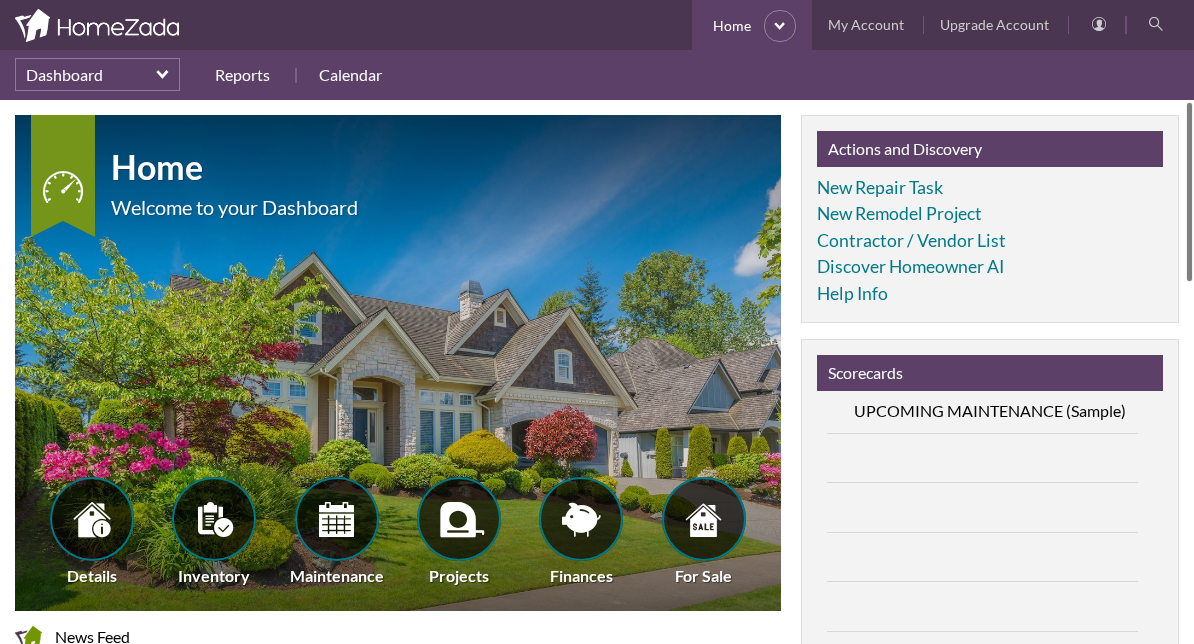 scroll, scrollTop: 0, scrollLeft: 0, axis: both 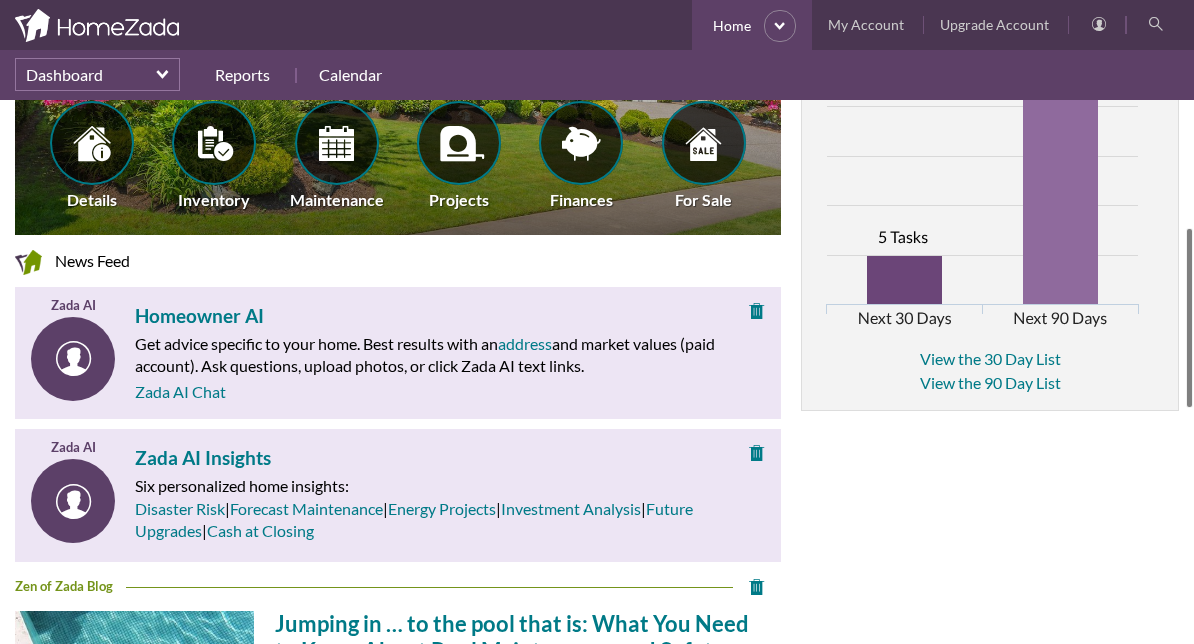 click at bounding box center [336, 143] 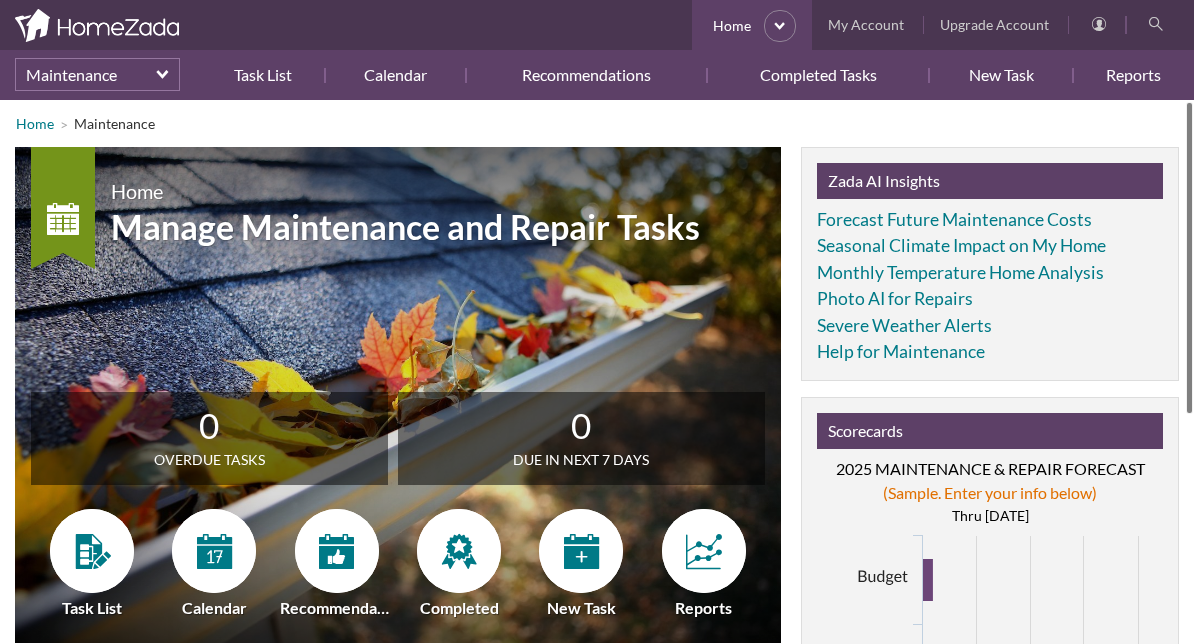 scroll, scrollTop: 0, scrollLeft: 0, axis: both 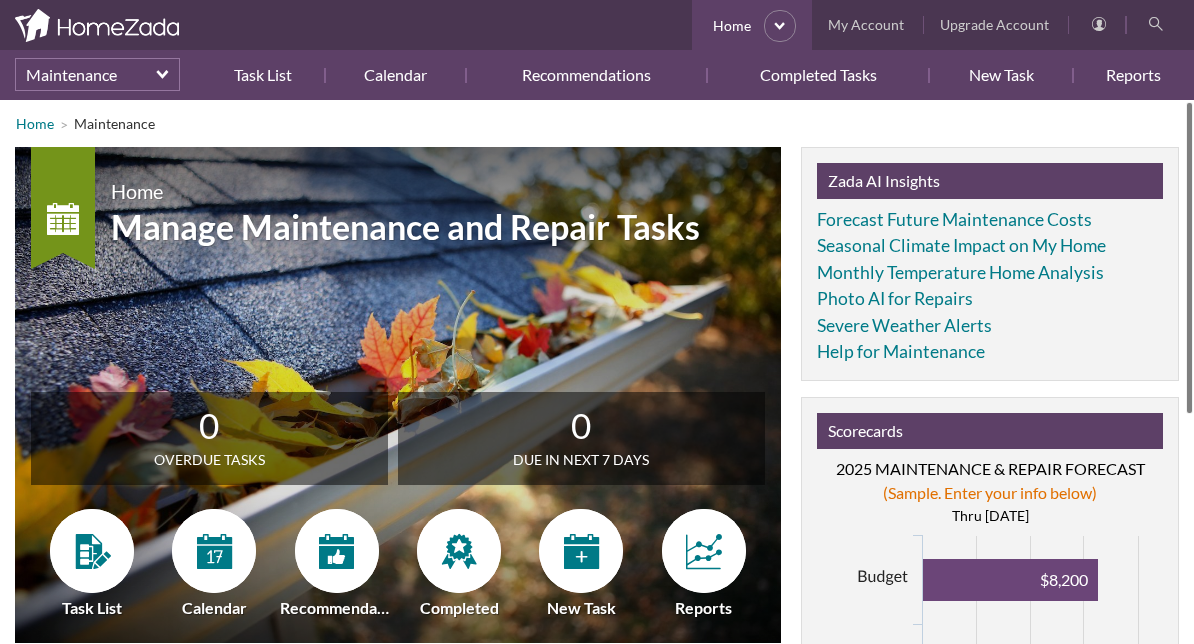 click on "Task List" at bounding box center [92, 564] 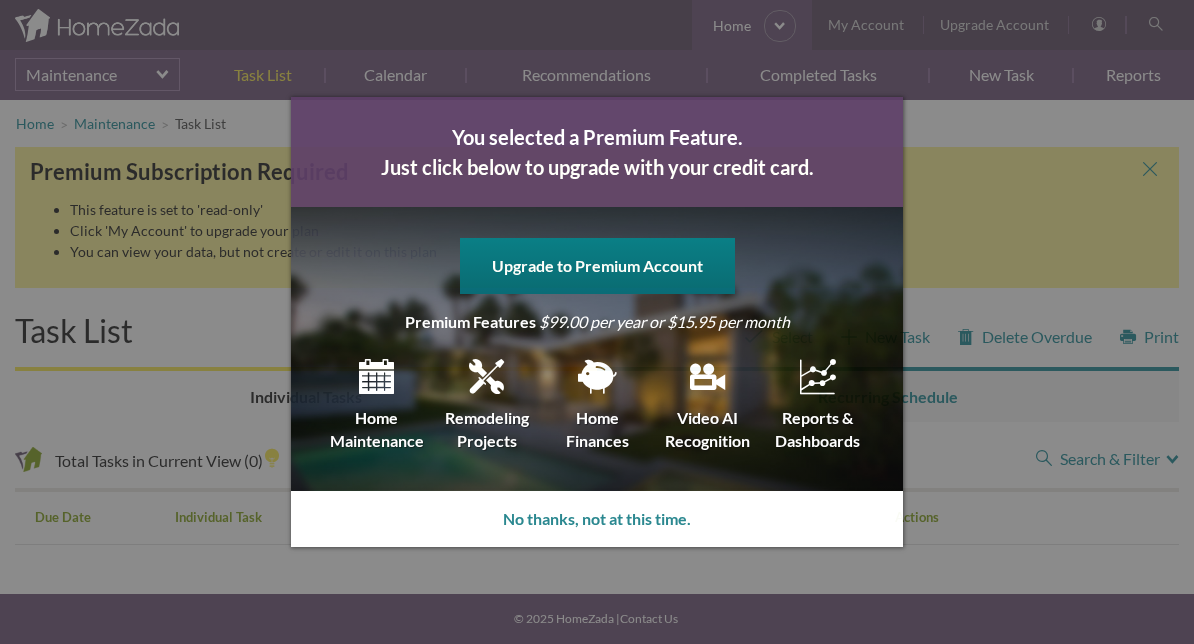 scroll, scrollTop: 0, scrollLeft: 0, axis: both 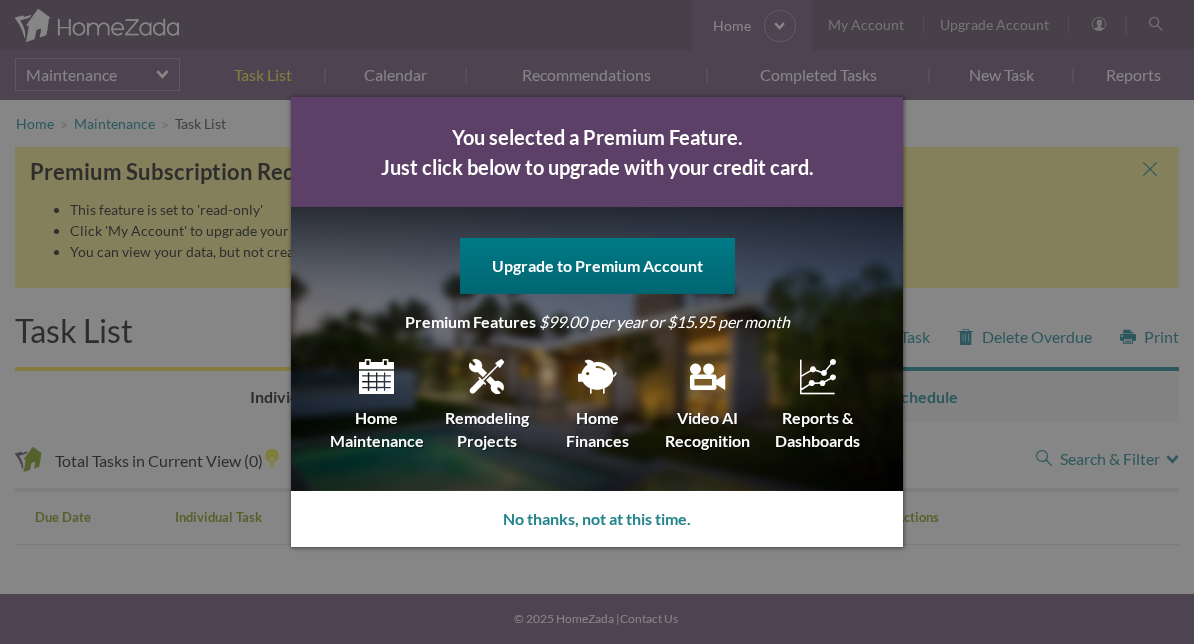 click on "No thanks, not at this time." at bounding box center (597, 519) 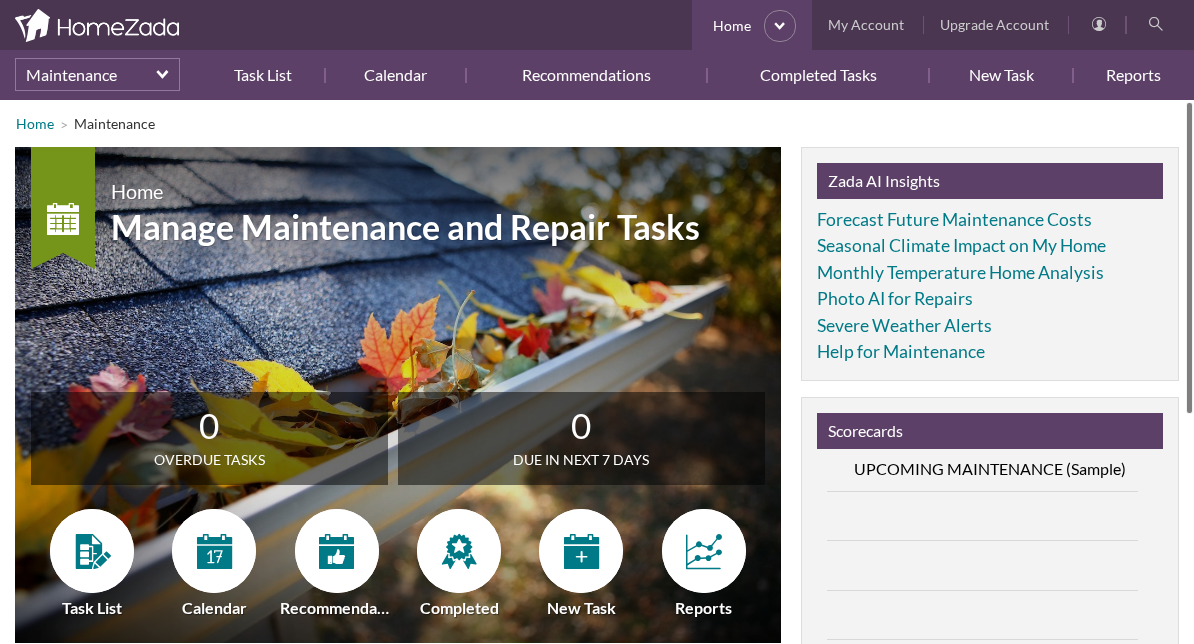 scroll, scrollTop: 0, scrollLeft: 0, axis: both 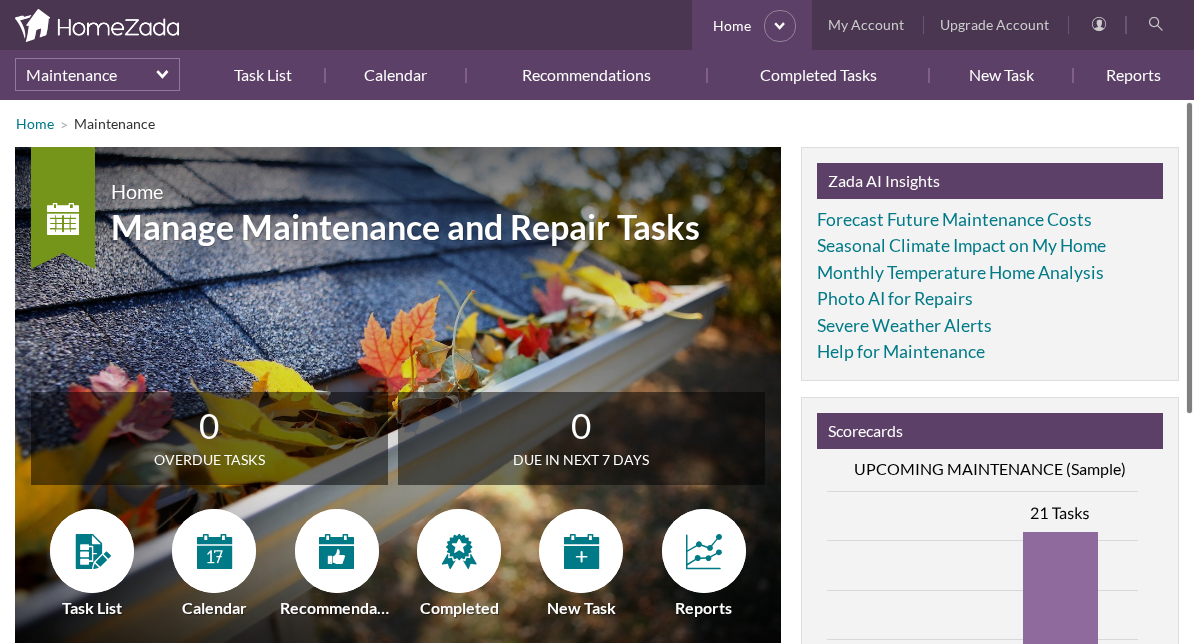 click at bounding box center (214, 551) 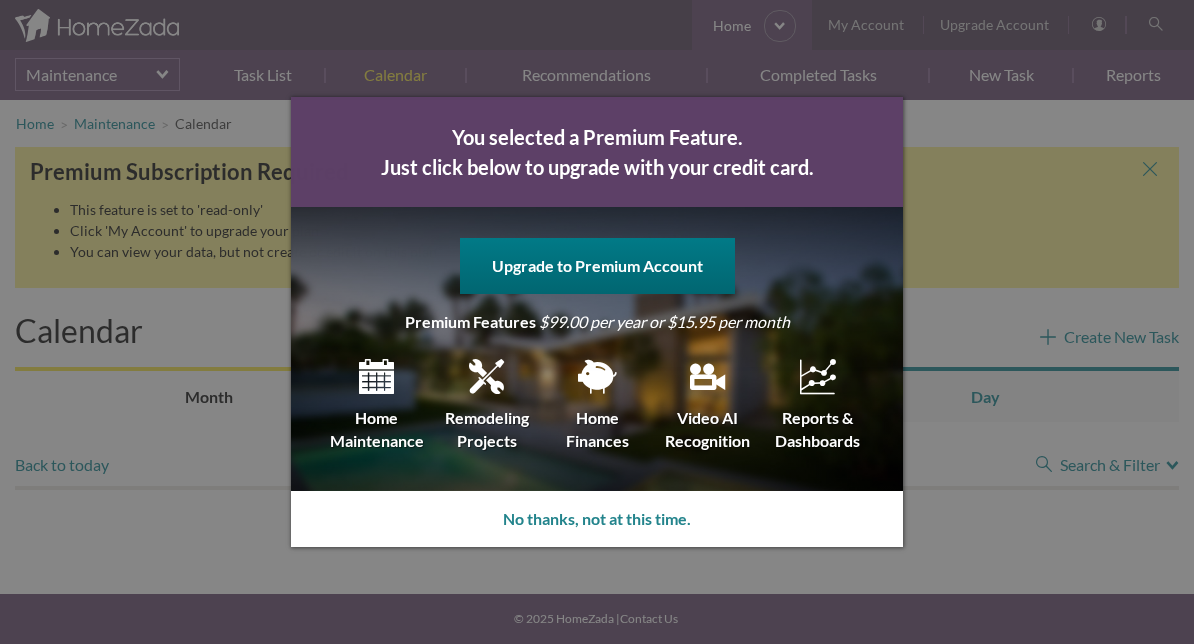 scroll, scrollTop: 0, scrollLeft: 0, axis: both 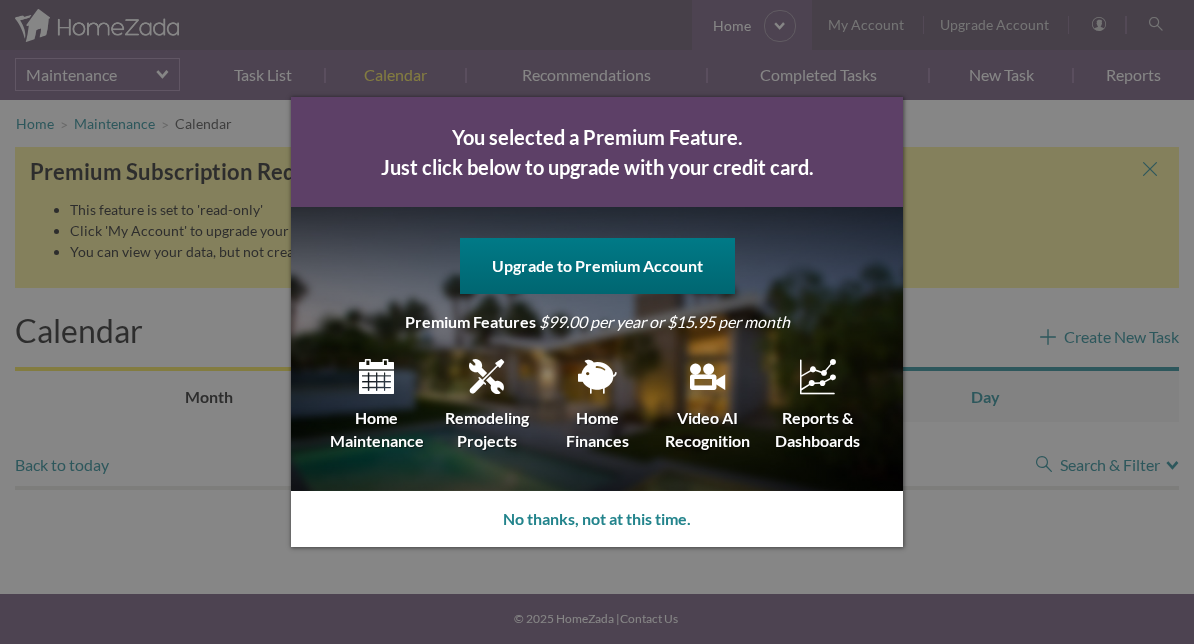click on "No thanks, not at this time." at bounding box center [597, 519] 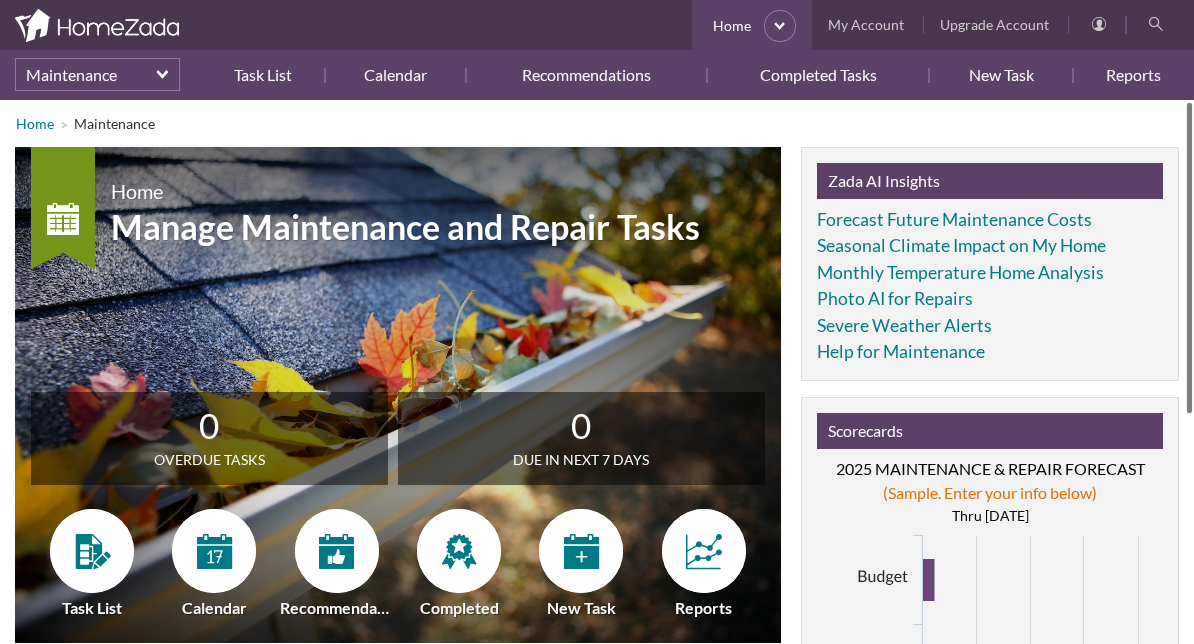 scroll, scrollTop: 0, scrollLeft: 0, axis: both 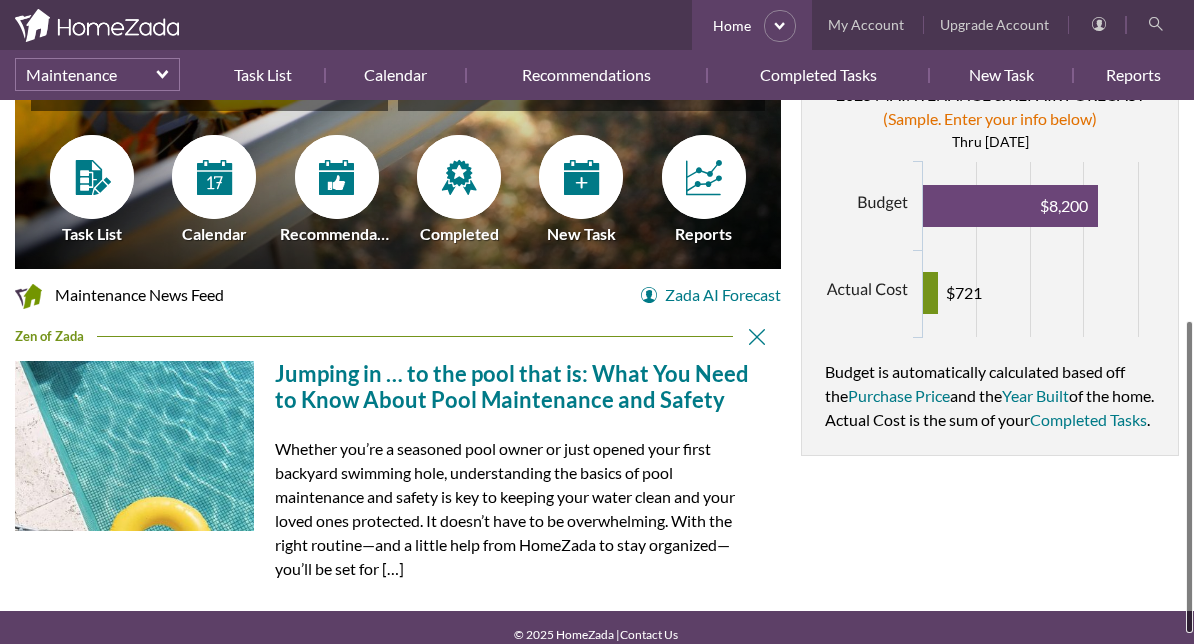 click at bounding box center [336, 177] 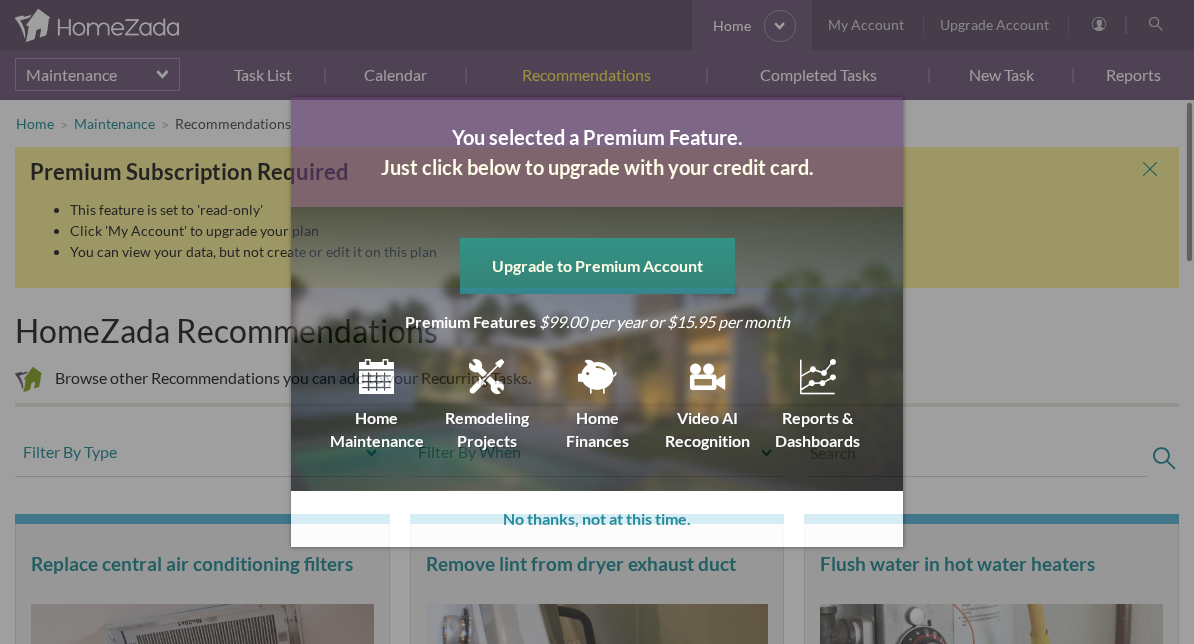 scroll, scrollTop: 0, scrollLeft: 0, axis: both 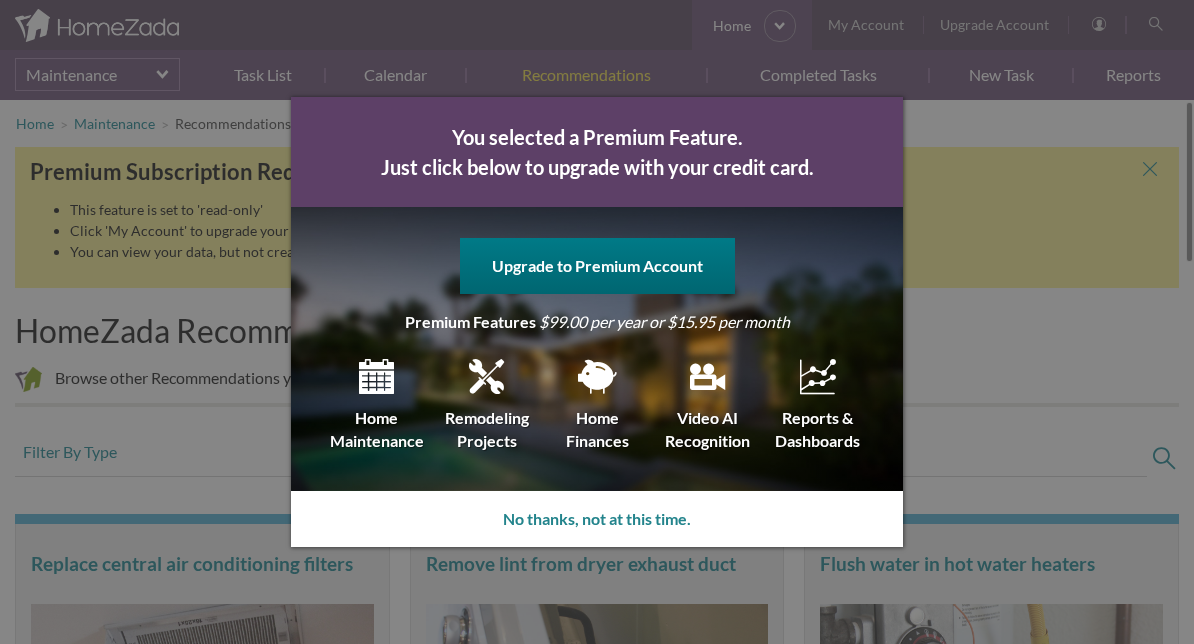 click on "No thanks, not at this time." at bounding box center [597, 519] 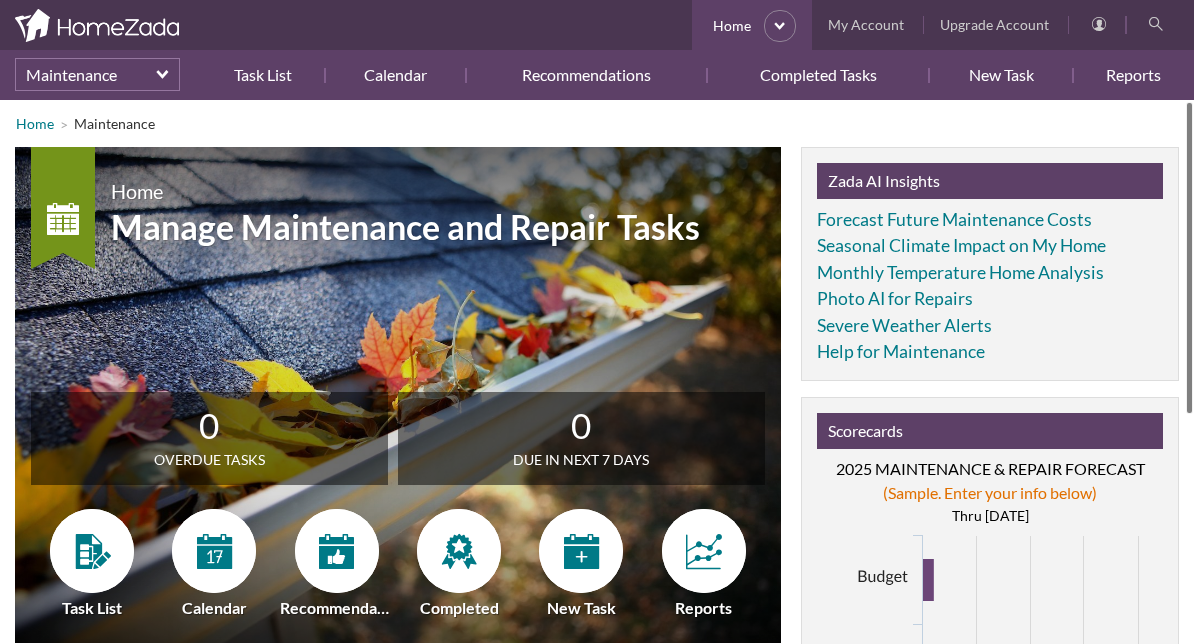 scroll, scrollTop: 0, scrollLeft: 0, axis: both 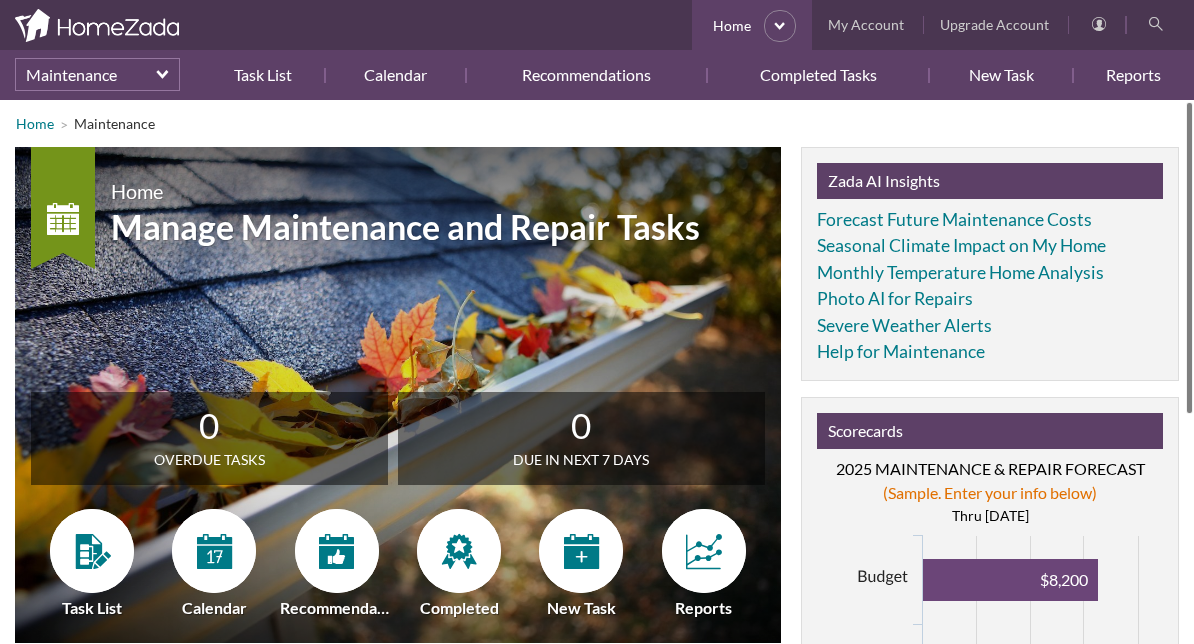 click on "Reports" at bounding box center [1126, 75] 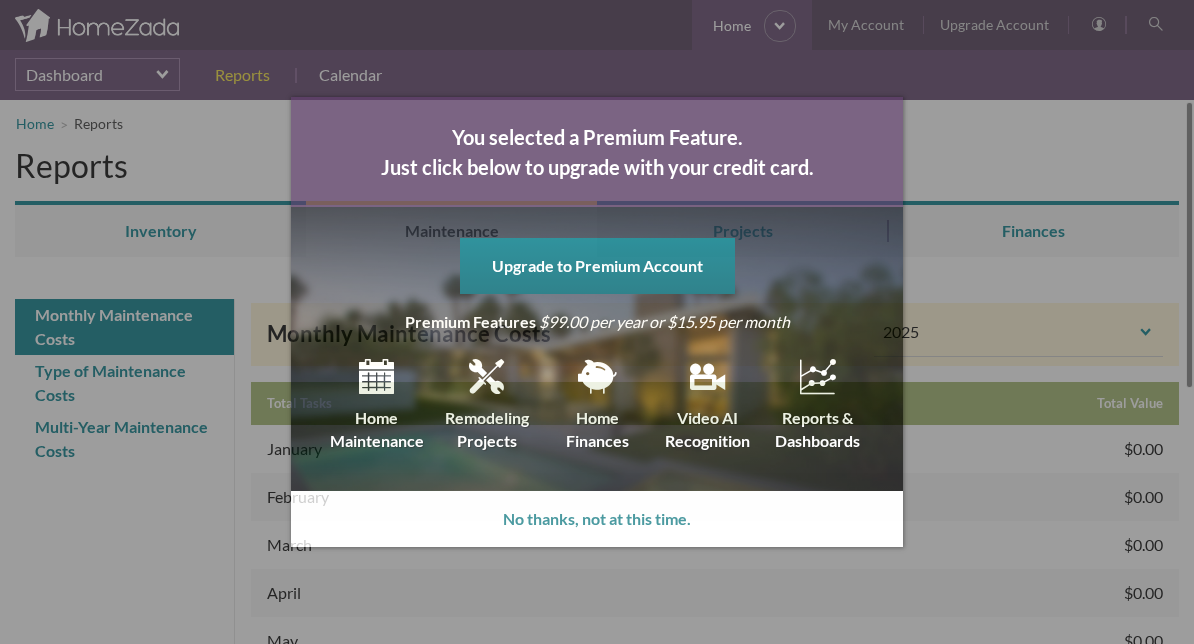 scroll, scrollTop: 0, scrollLeft: 0, axis: both 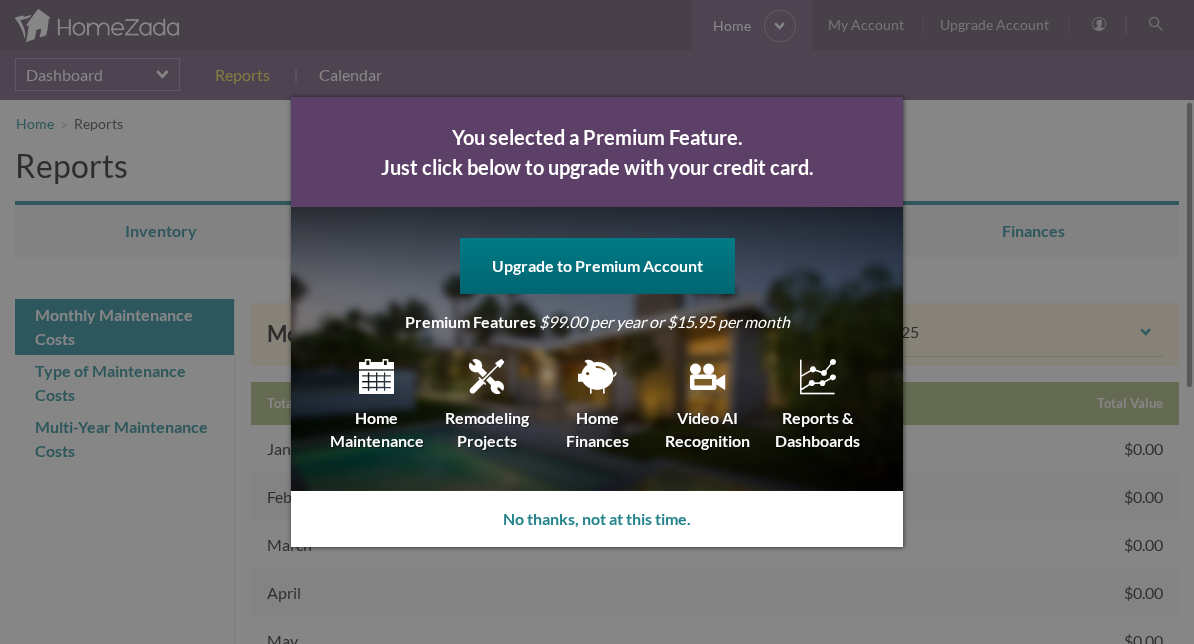 click on "You selected a Premium Feature.                 Just click below to upgrade with your credit card.                                Upgrade to Premium Account                                 Premium Features                            $99.00 per year or $15.95 per month                                                                                          Home Maintenance                                                                                       Remodeling Projects                                                                                       Home Finances                                                                                       Video AI Recognition                                                                                       Reports & Dashboards                                     No thanks, not at this time." at bounding box center (597, 322) 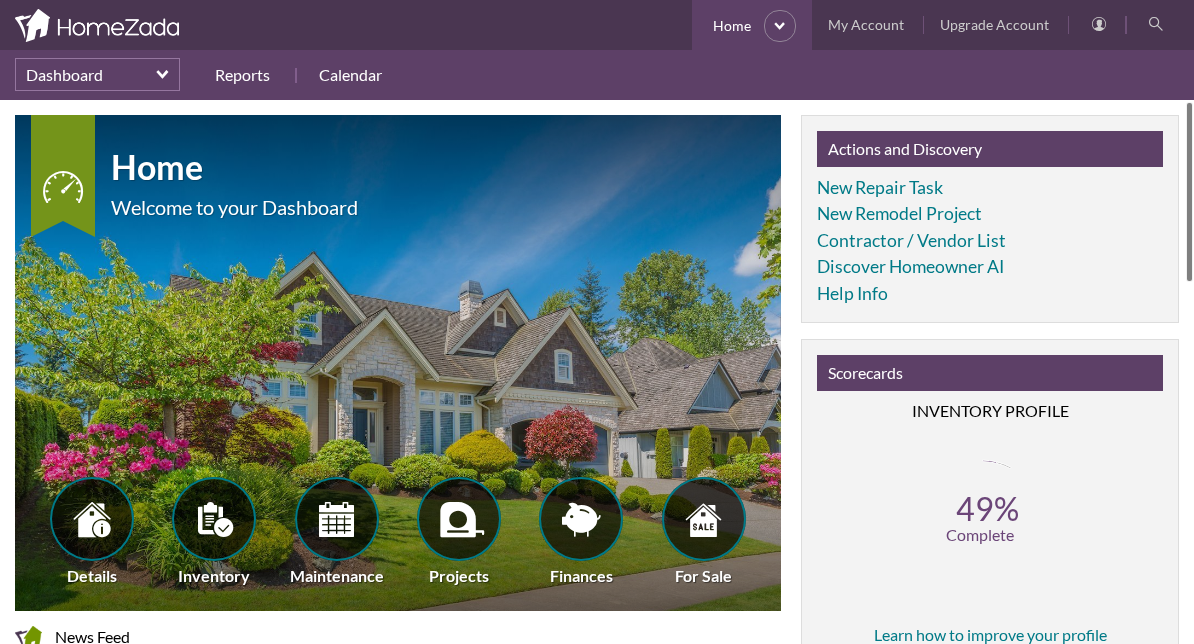 scroll, scrollTop: 0, scrollLeft: 0, axis: both 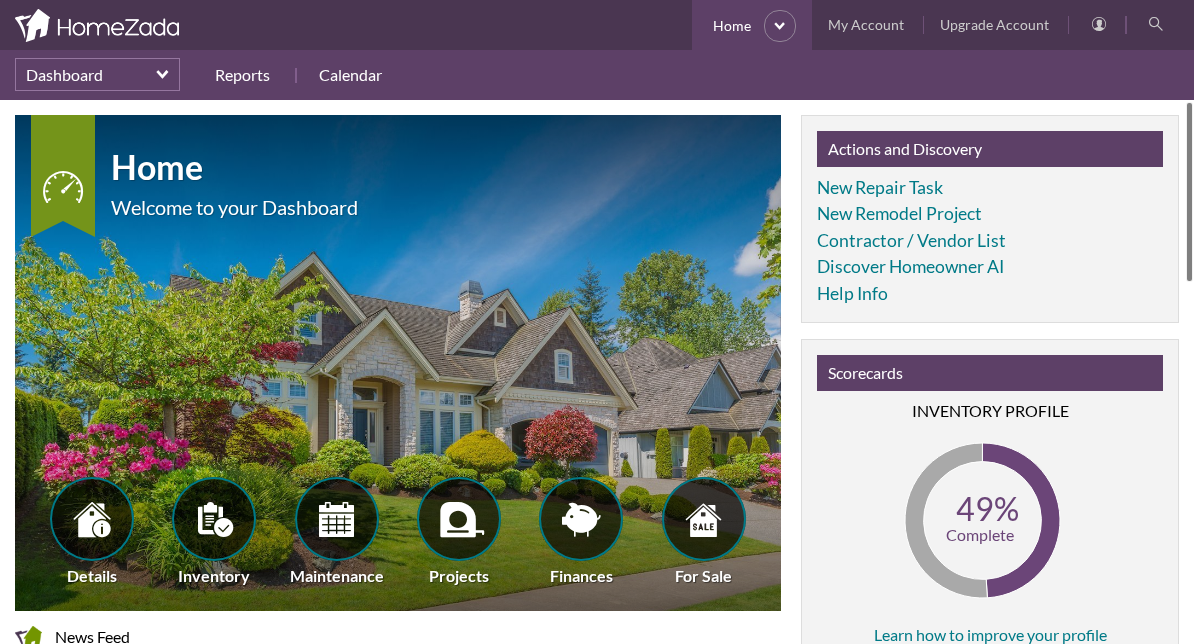 click at bounding box center [214, 519] 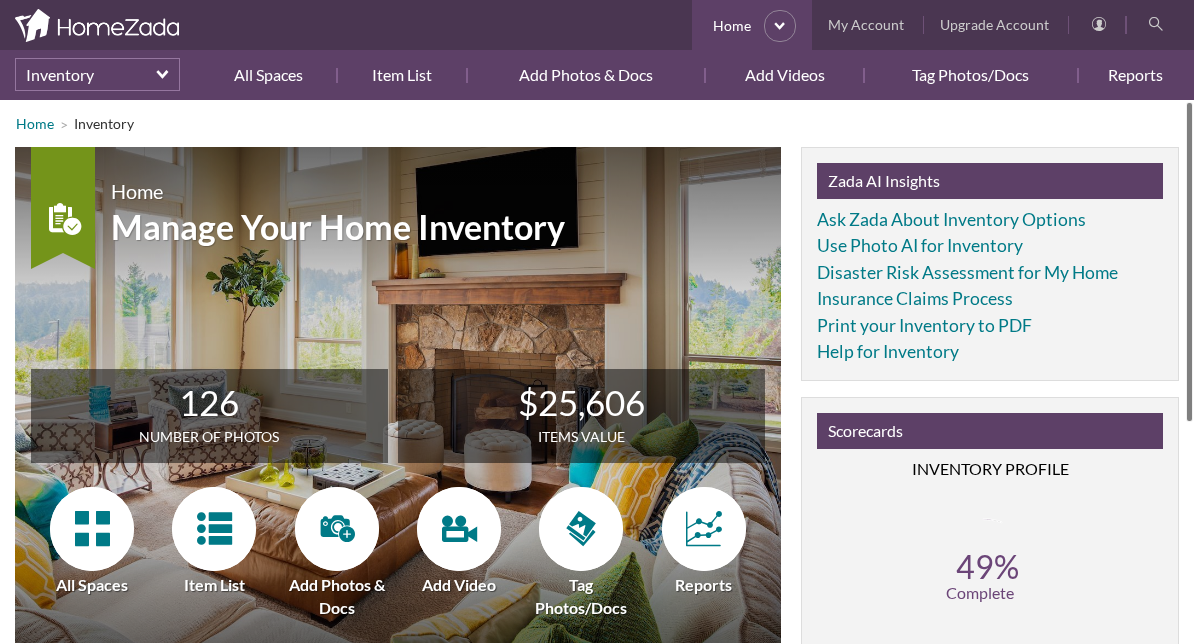 scroll, scrollTop: 0, scrollLeft: 0, axis: both 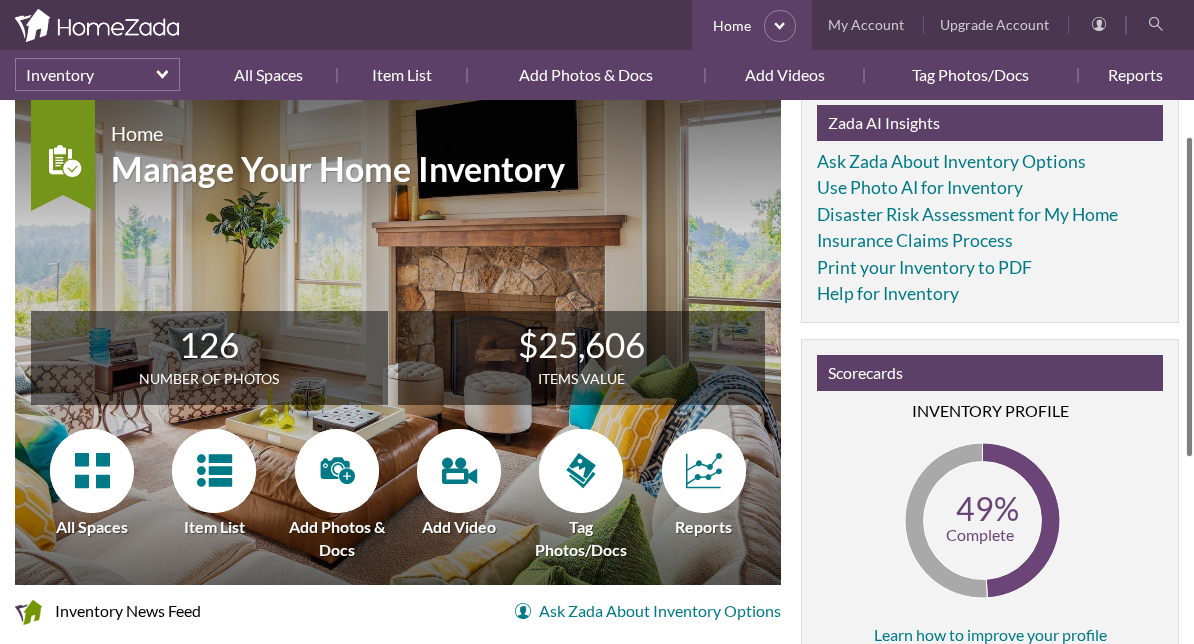 click on "All Spaces" at bounding box center (276, 75) 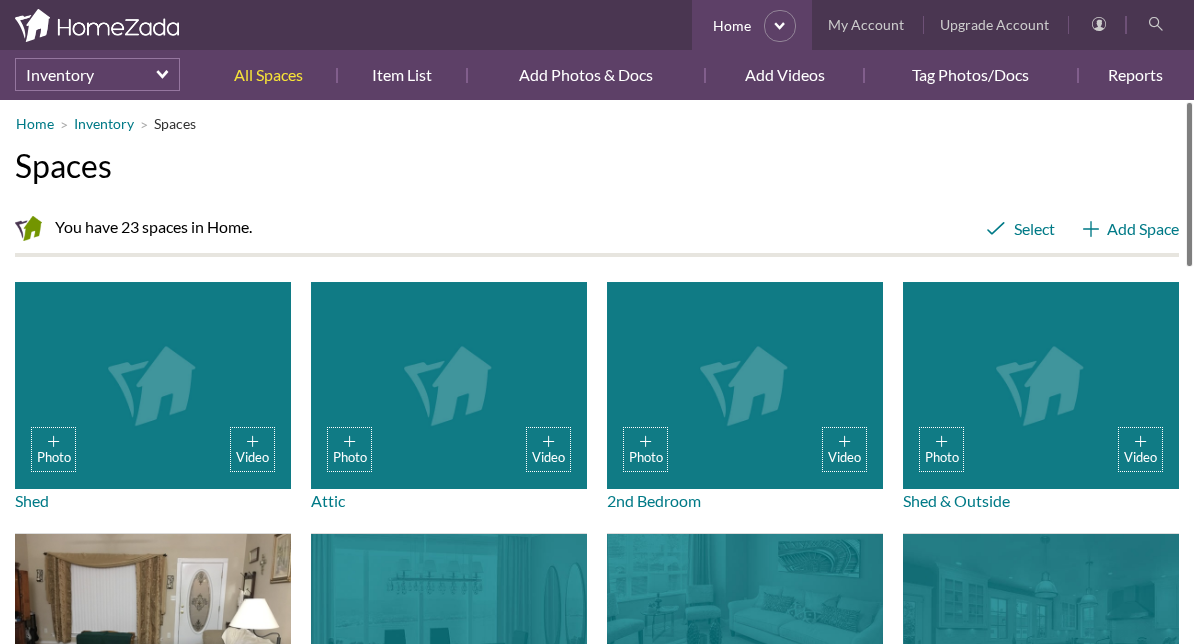 scroll, scrollTop: 0, scrollLeft: 0, axis: both 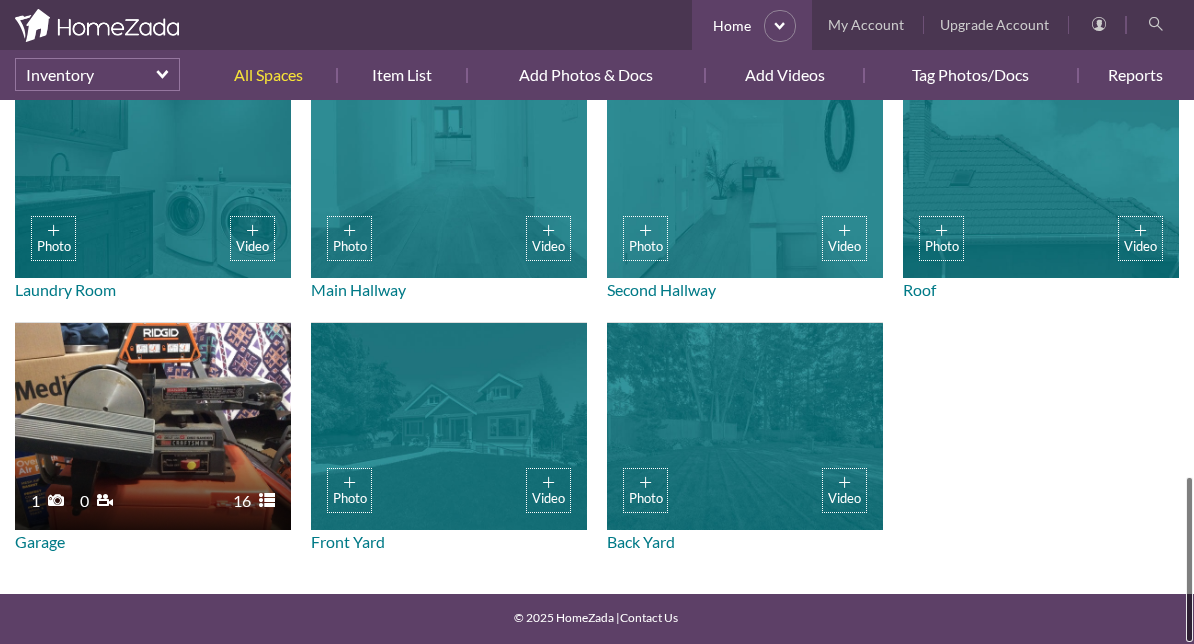 click on "Photo Video" at bounding box center [745, 426] 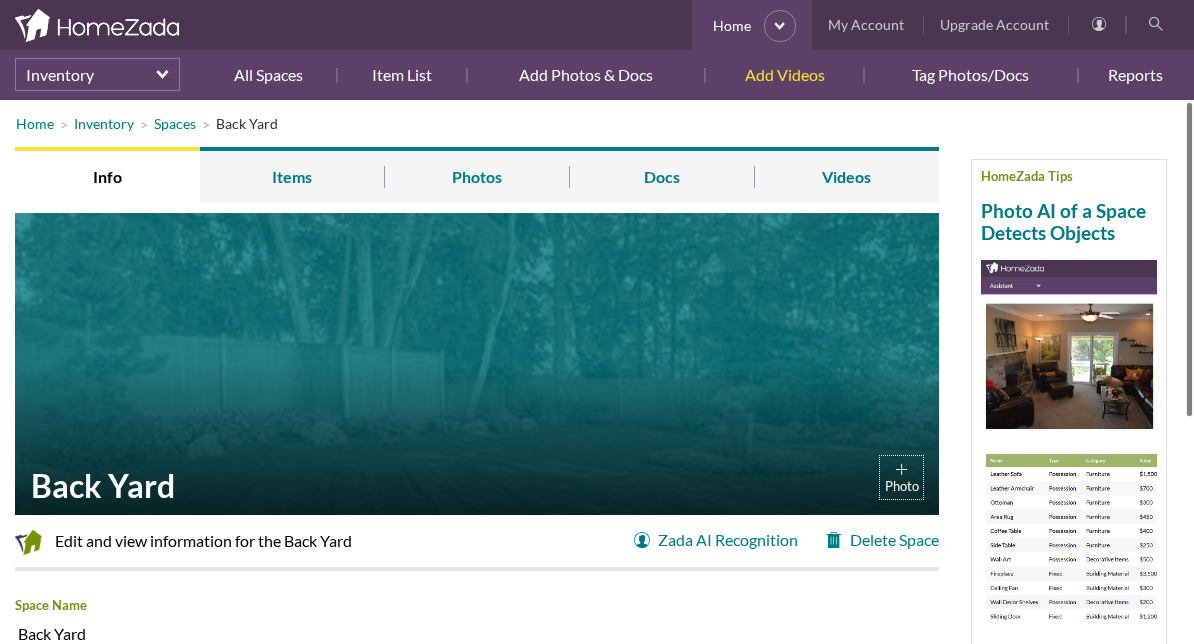 scroll, scrollTop: 0, scrollLeft: 0, axis: both 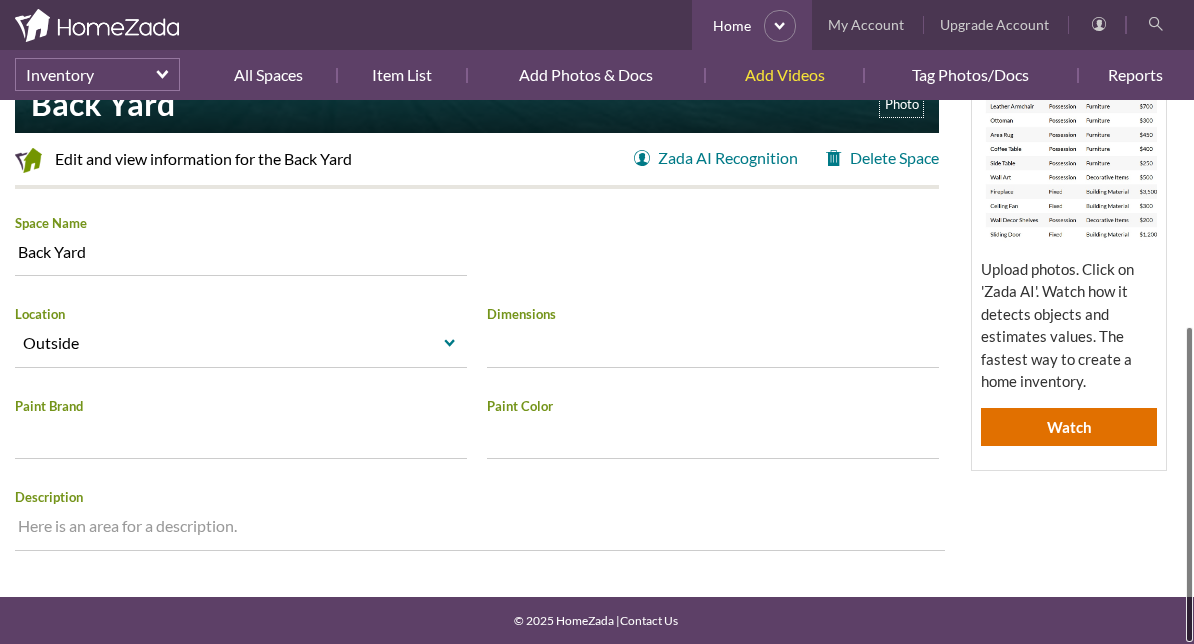 click at bounding box center (480, 530) 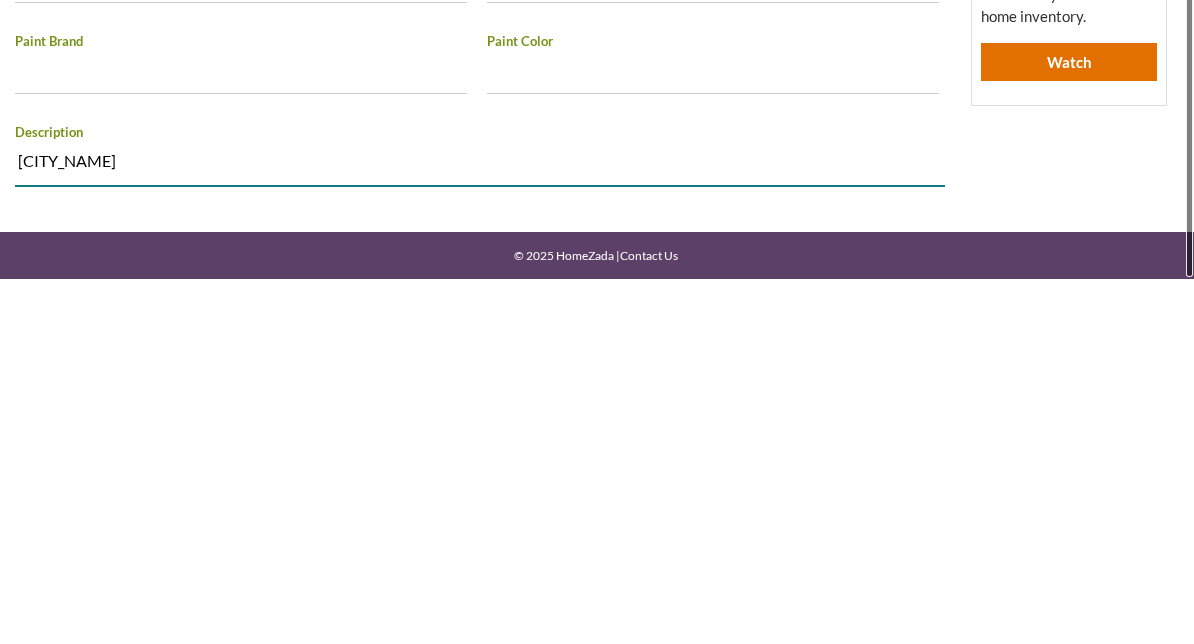 scroll, scrollTop: 0, scrollLeft: 0, axis: both 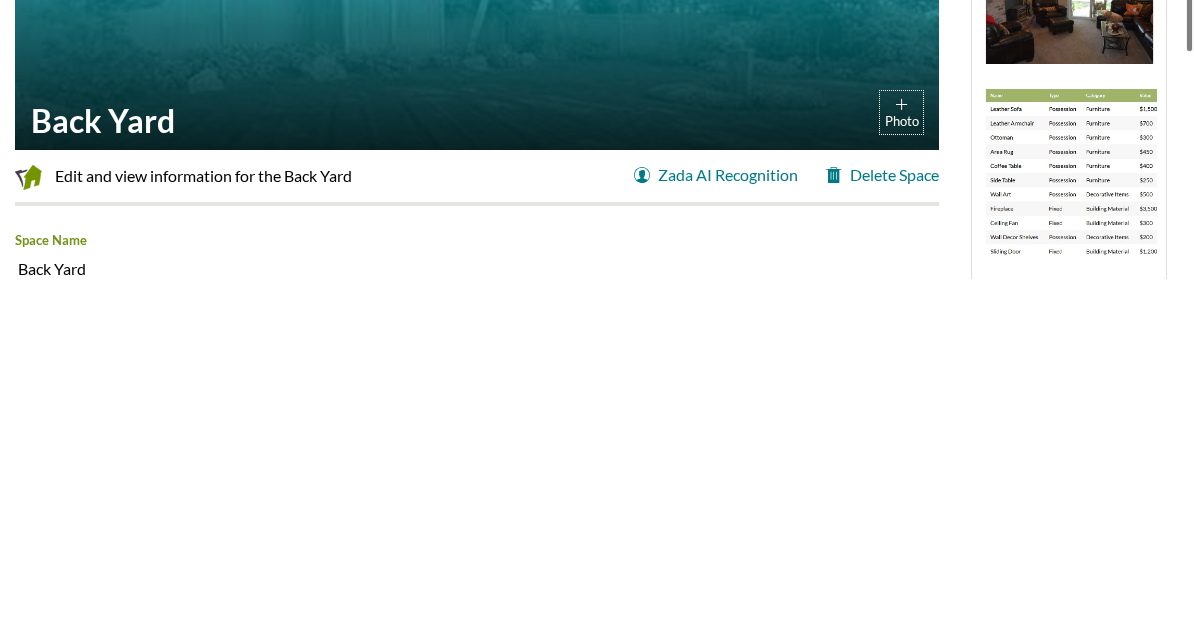 type on "None" 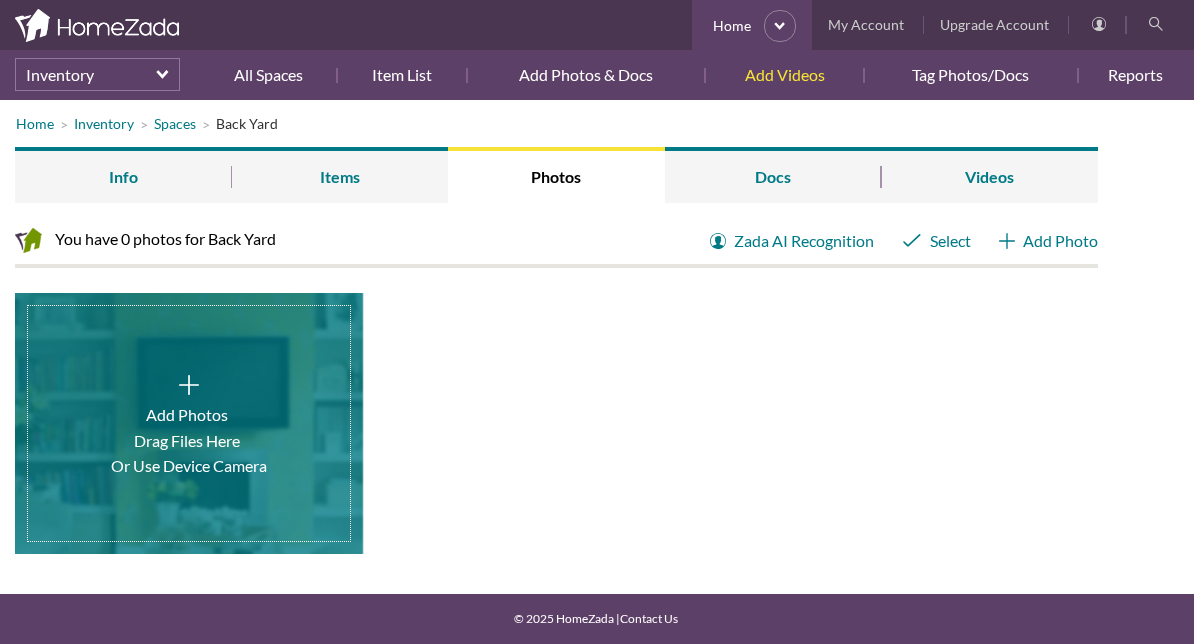 click on "Add Photo" at bounding box center [1048, 241] 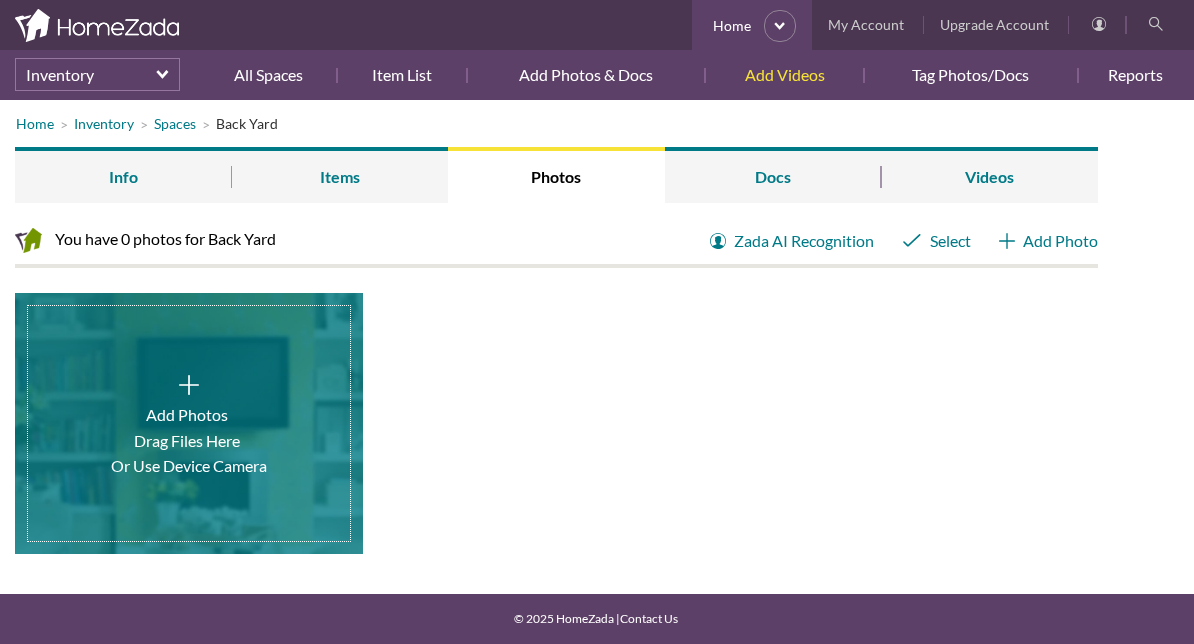 click on "Docs" at bounding box center [773, 175] 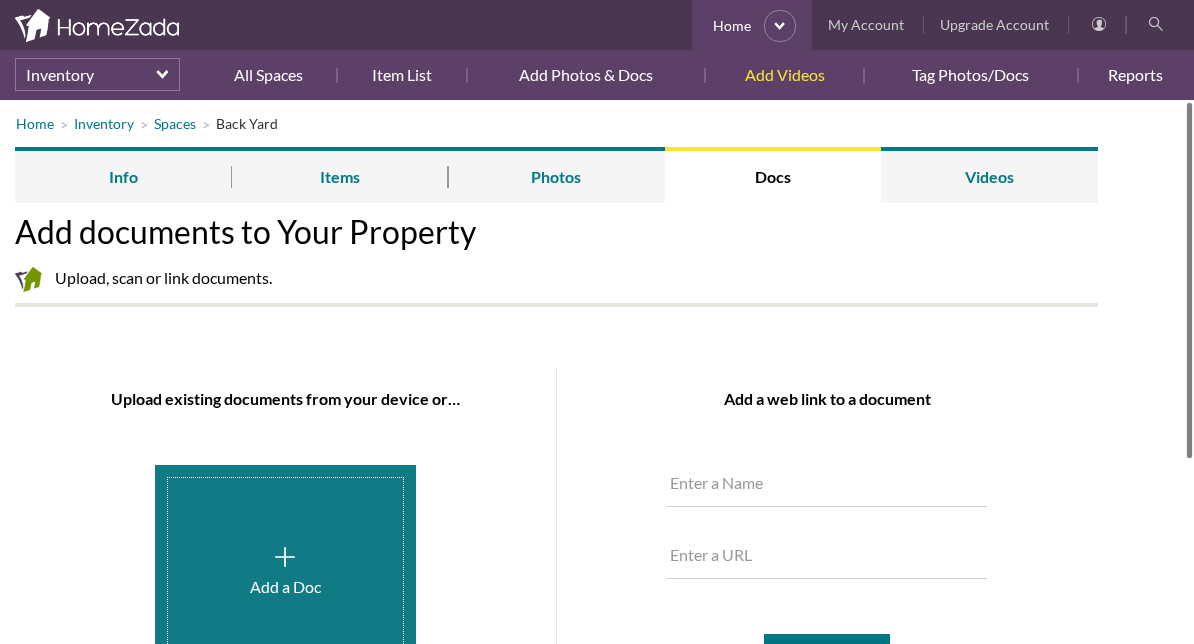 click on "Videos" at bounding box center (989, 175) 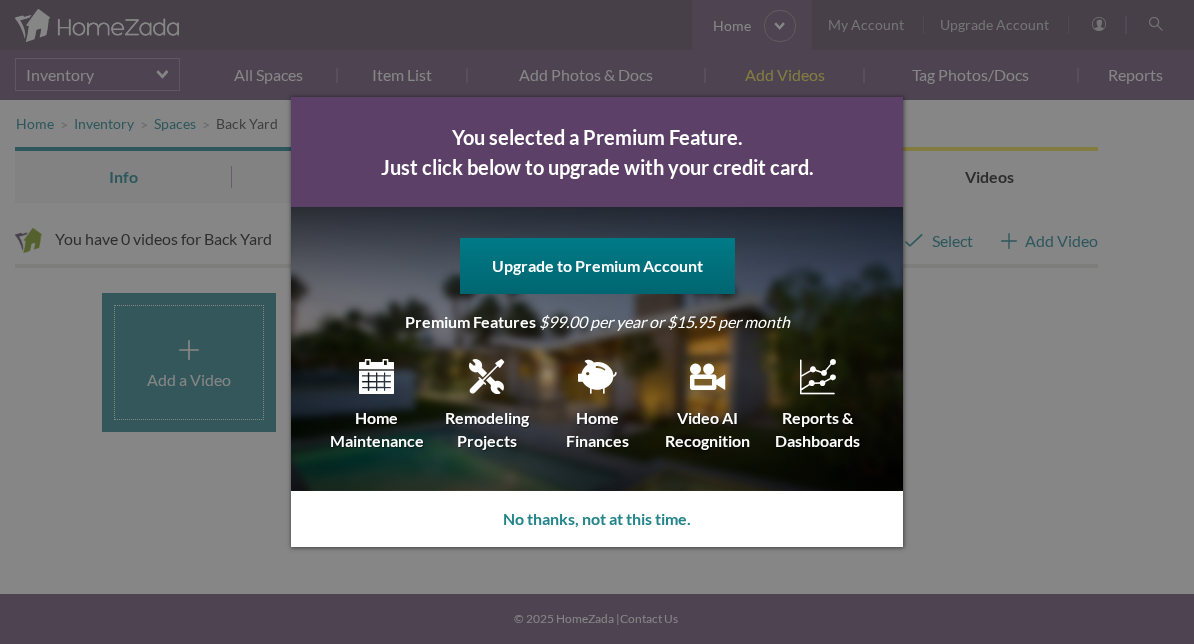 click on "You selected a Premium Feature.                 Just click below to upgrade with your credit card.                                Upgrade to Premium Account                                 Premium Features                            $99.00 per year or $15.95 per month                                                                                          Home Maintenance                                                                                       Remodeling Projects                                                                                       Home Finances                                                                                       Video AI Recognition                                                                                       Reports & Dashboards                                     No thanks, not at this time." at bounding box center [597, 322] 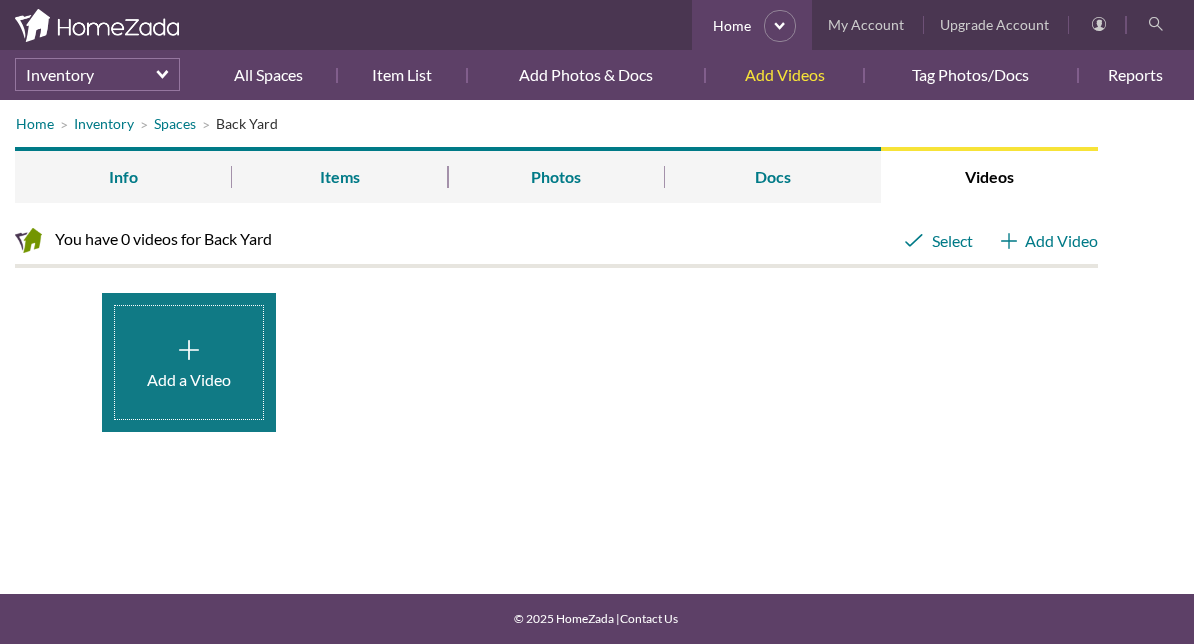 click on "Items" at bounding box center (340, 175) 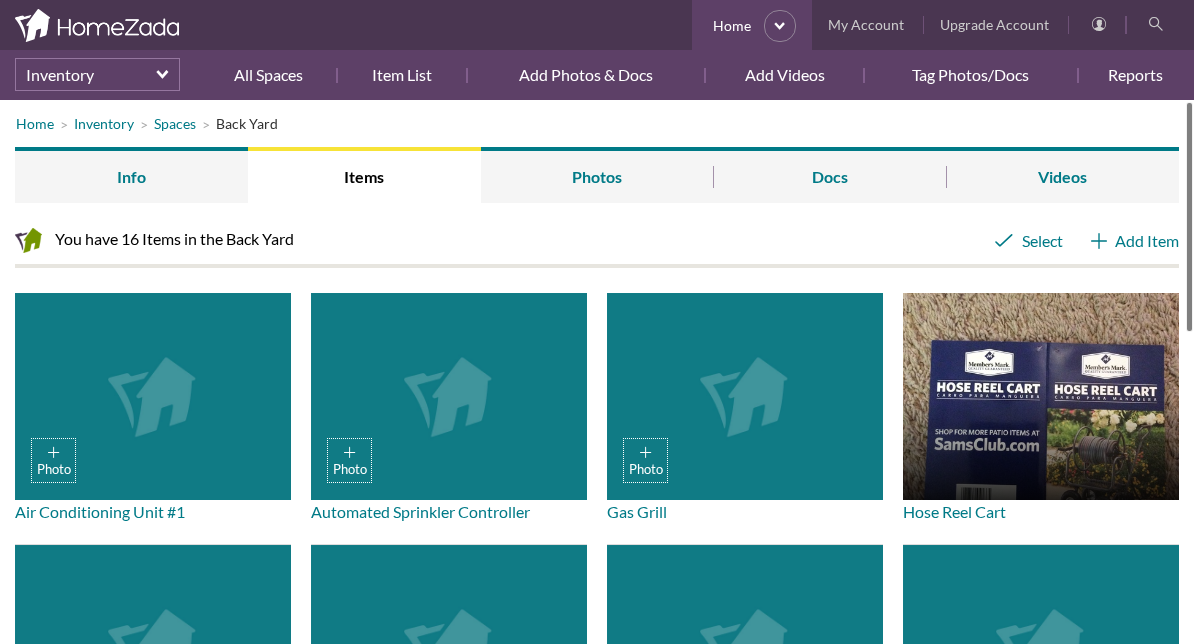 scroll, scrollTop: 0, scrollLeft: 0, axis: both 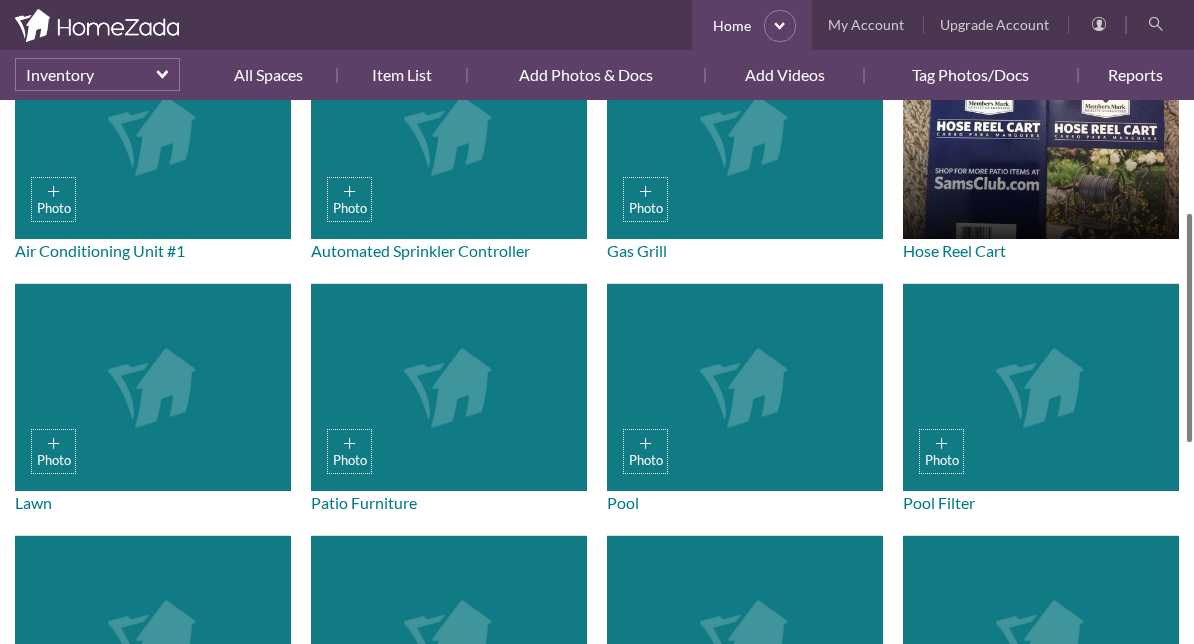 click on "Photo" at bounding box center [745, 135] 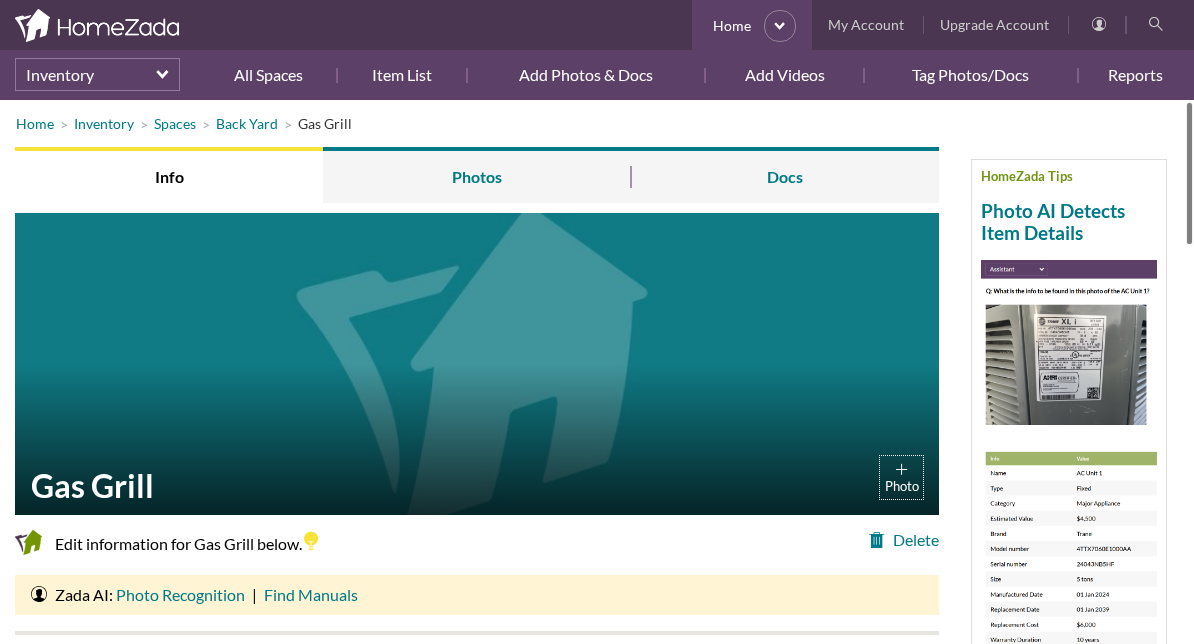 scroll, scrollTop: 0, scrollLeft: 0, axis: both 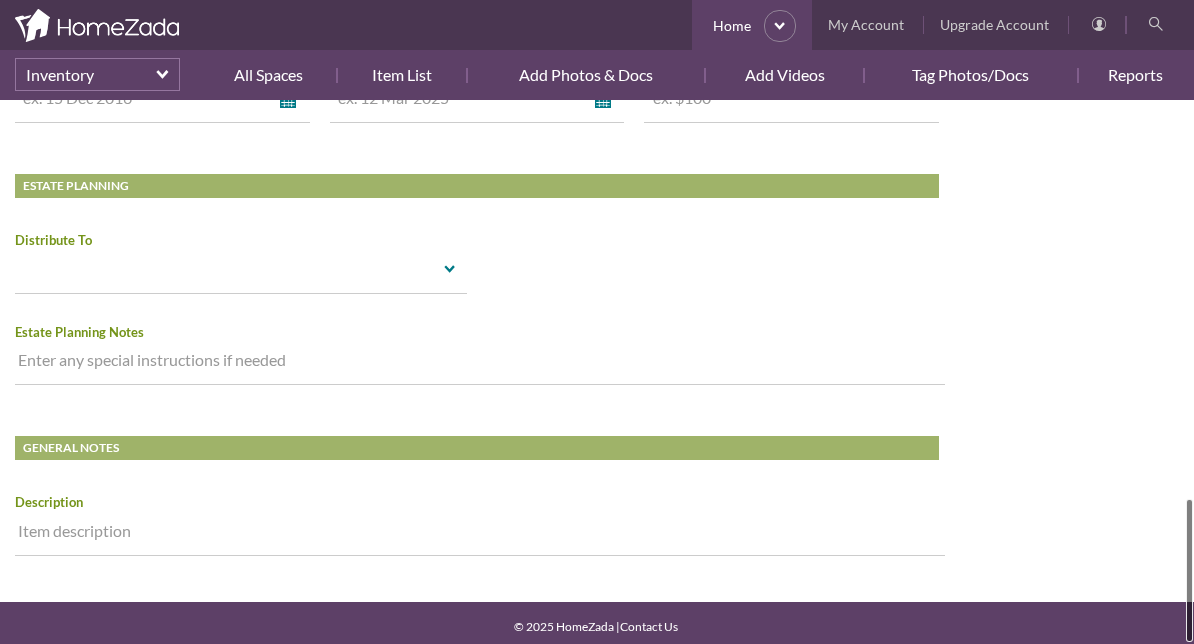 click on "Item List" at bounding box center [402, 75] 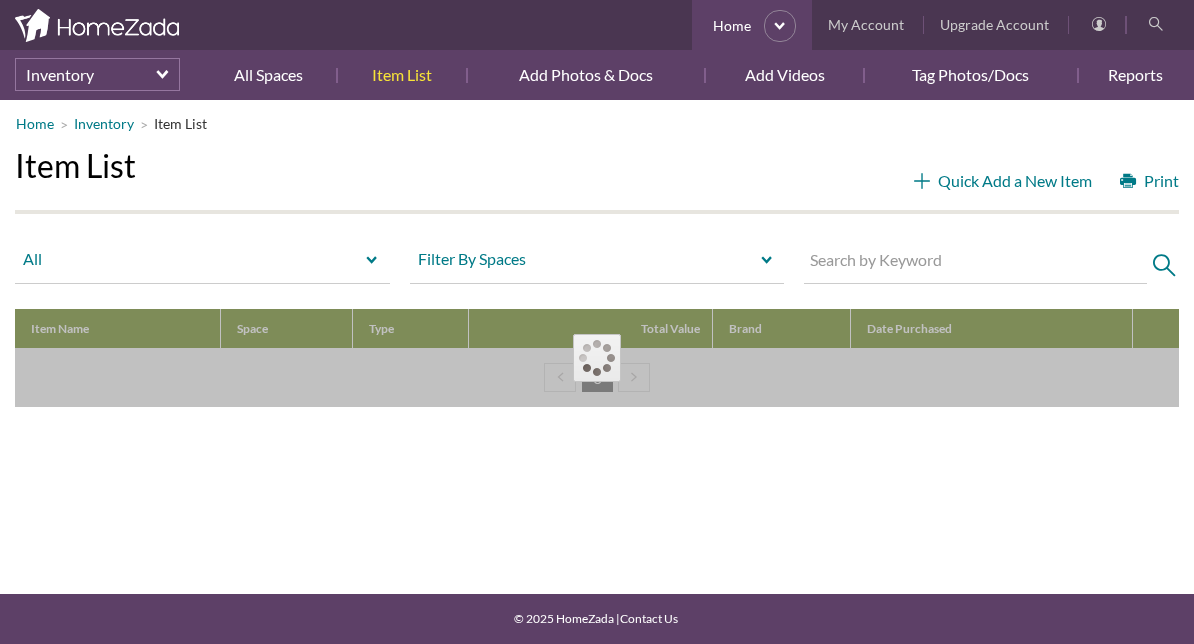 scroll, scrollTop: 0, scrollLeft: 0, axis: both 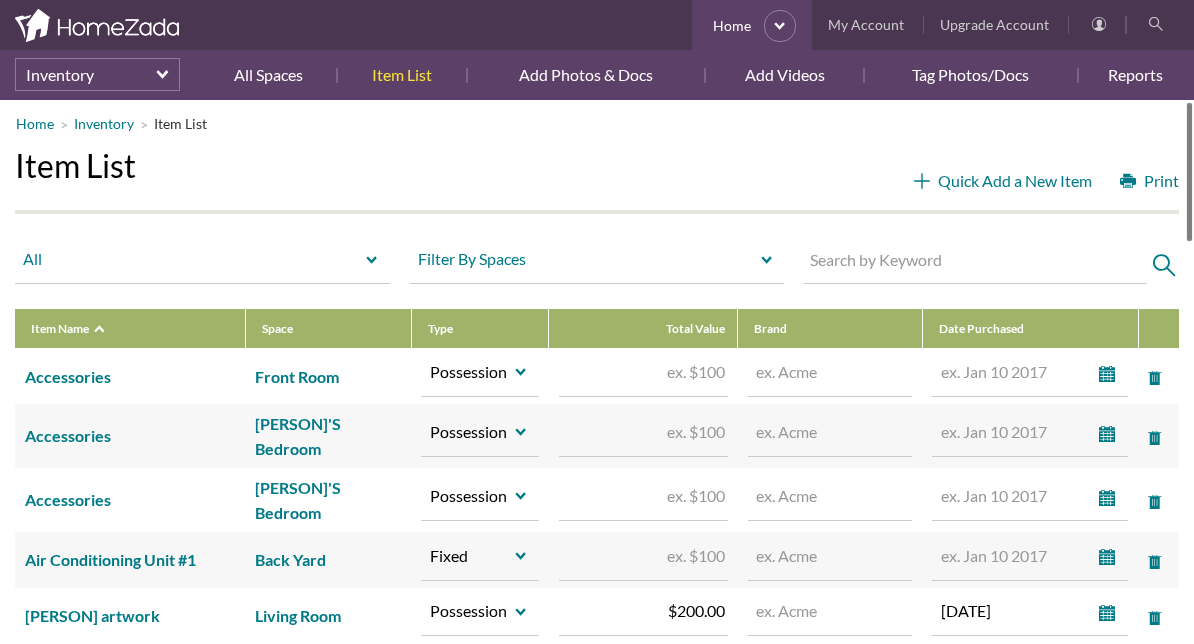 click on "Home select My Account
Upgrade Account" at bounding box center [597, 25] 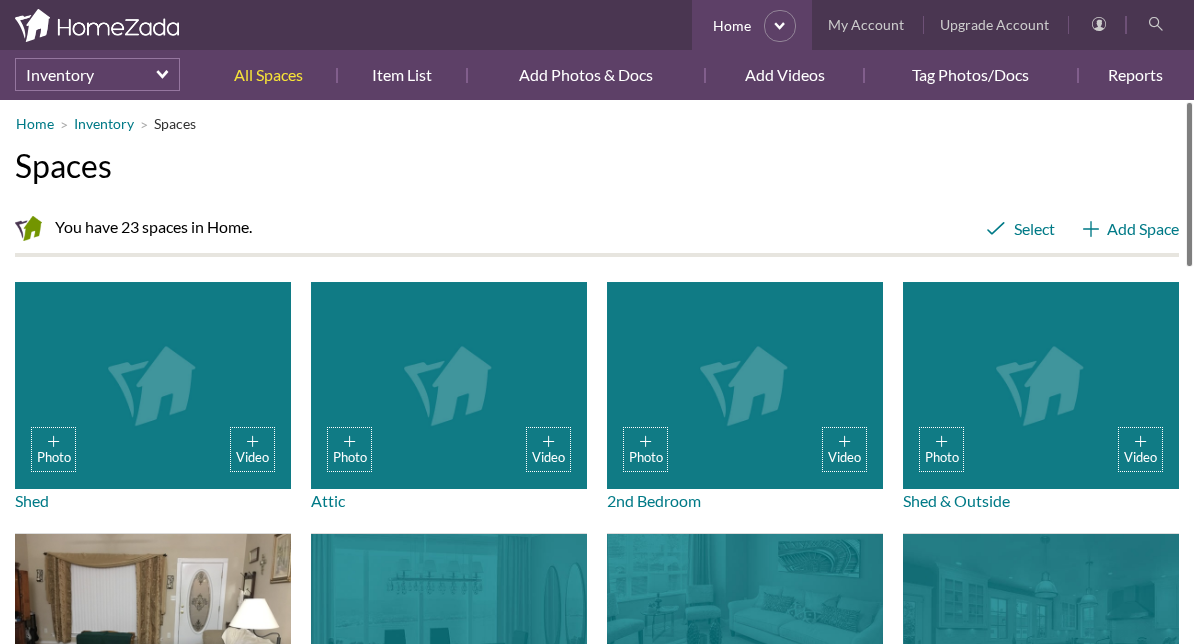 scroll, scrollTop: 0, scrollLeft: 0, axis: both 